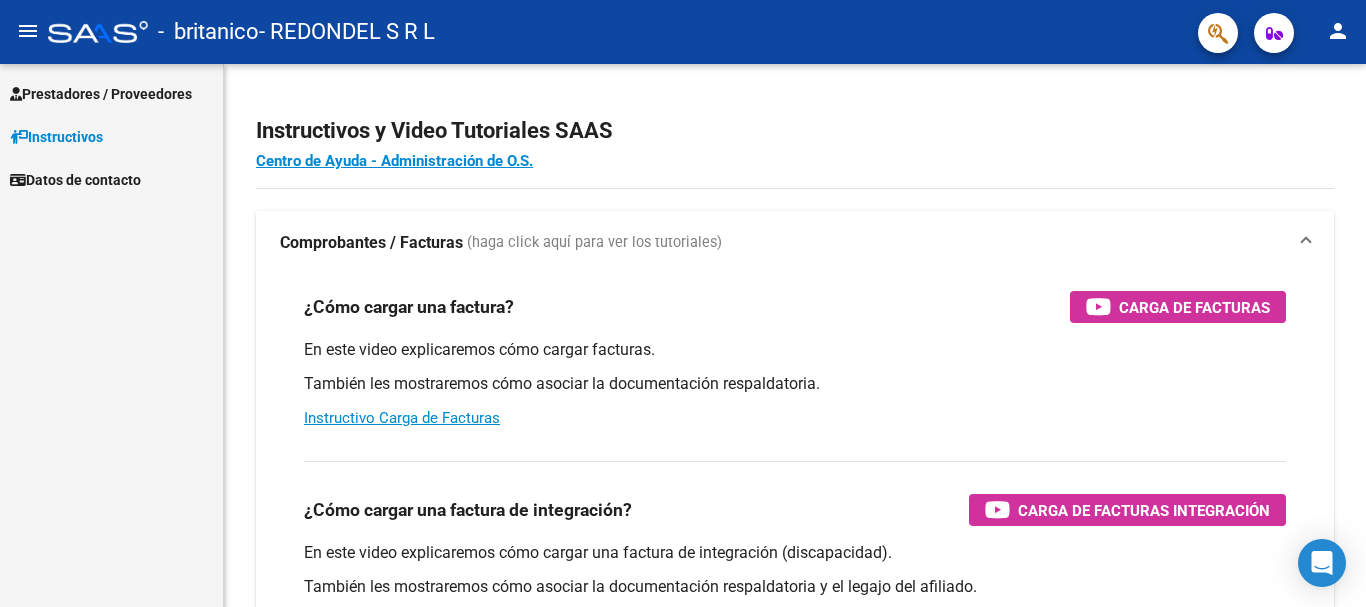 scroll, scrollTop: 0, scrollLeft: 0, axis: both 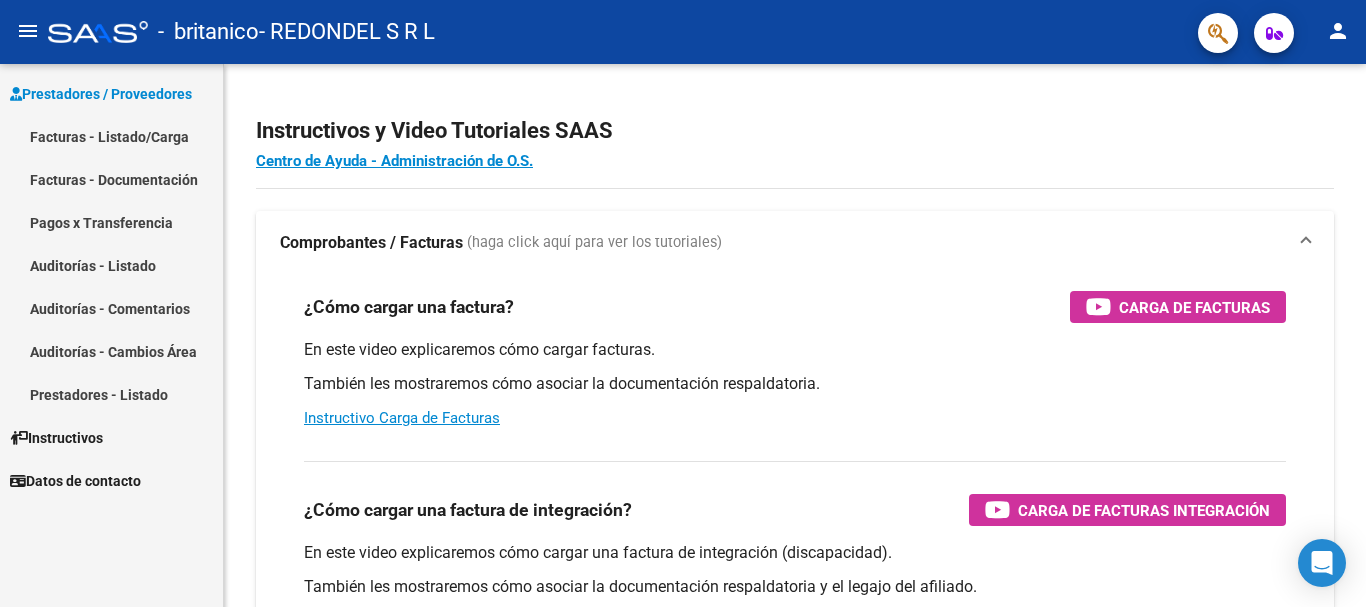 click on "Facturas - Listado/Carga" at bounding box center (111, 136) 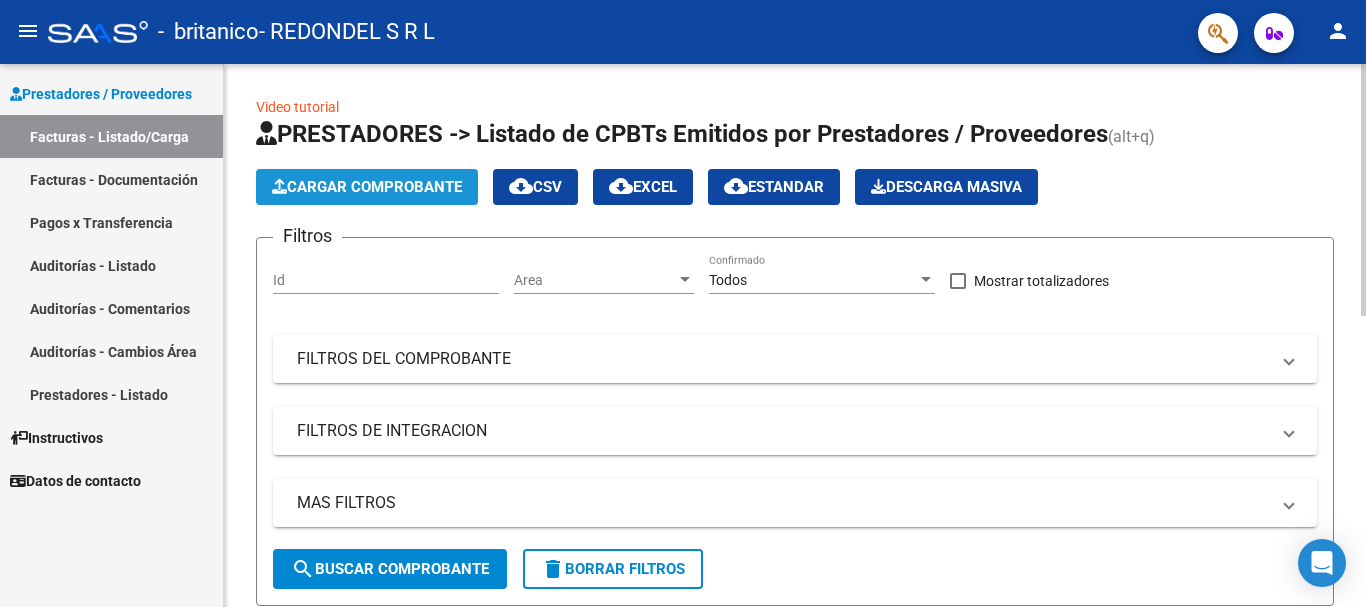 click on "Cargar Comprobante" 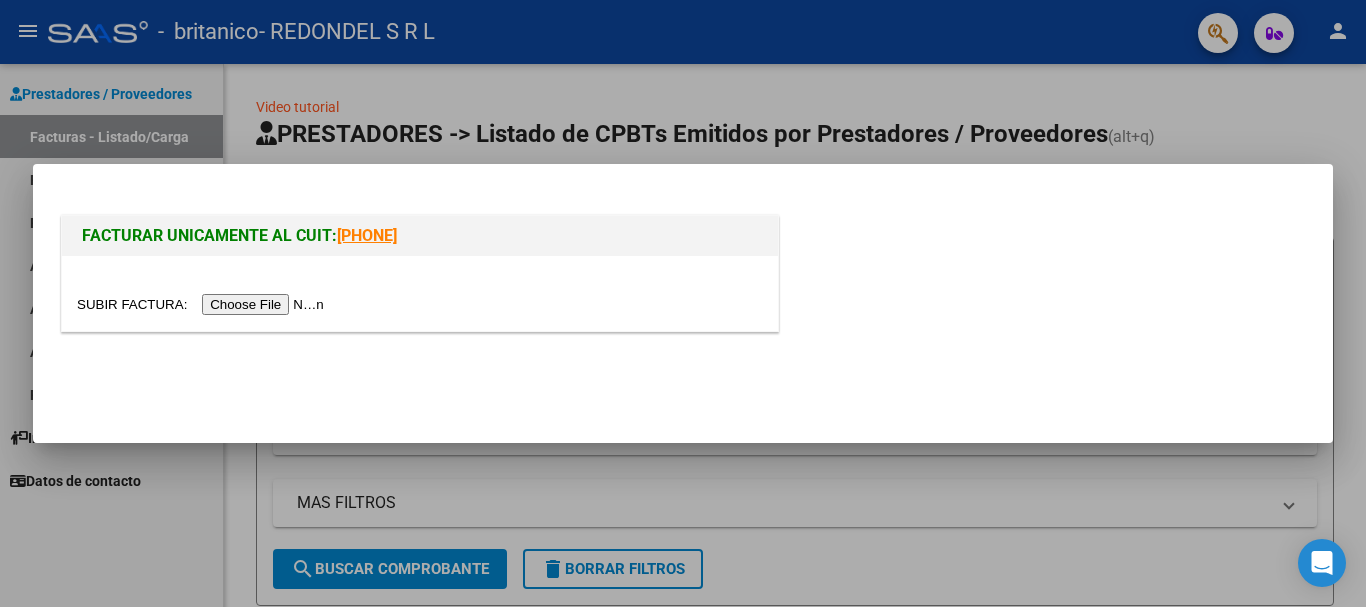 click at bounding box center [203, 304] 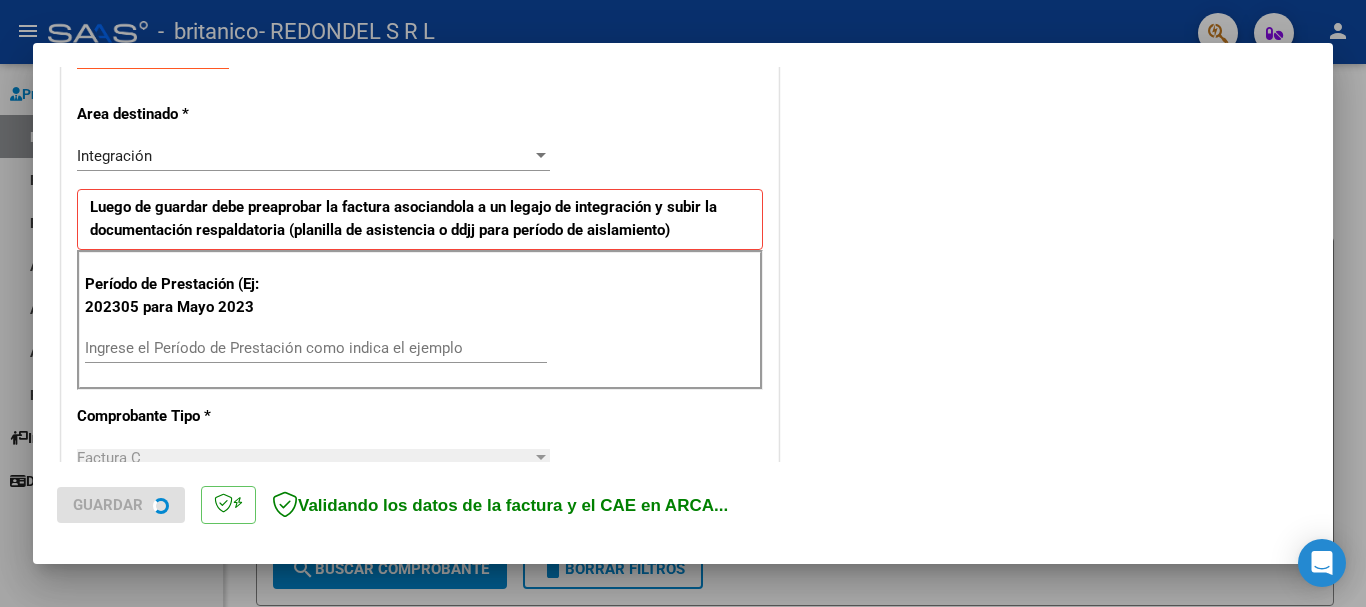scroll, scrollTop: 400, scrollLeft: 0, axis: vertical 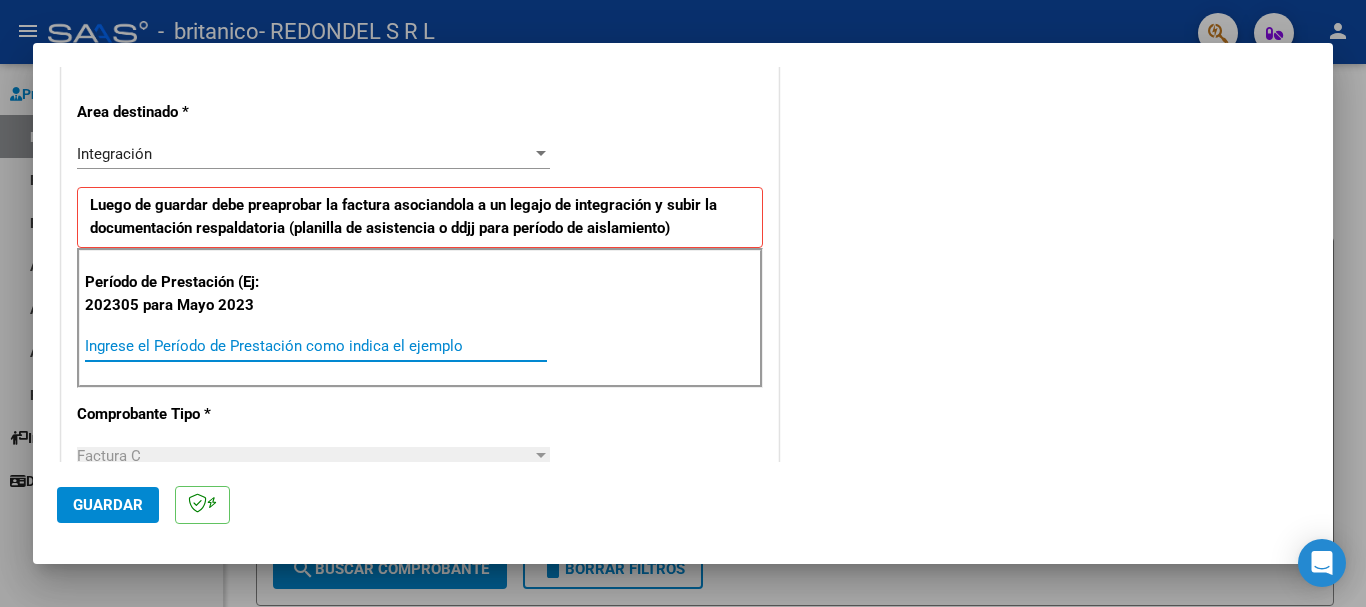 click on "Ingrese el Período de Prestación como indica el ejemplo" at bounding box center [316, 346] 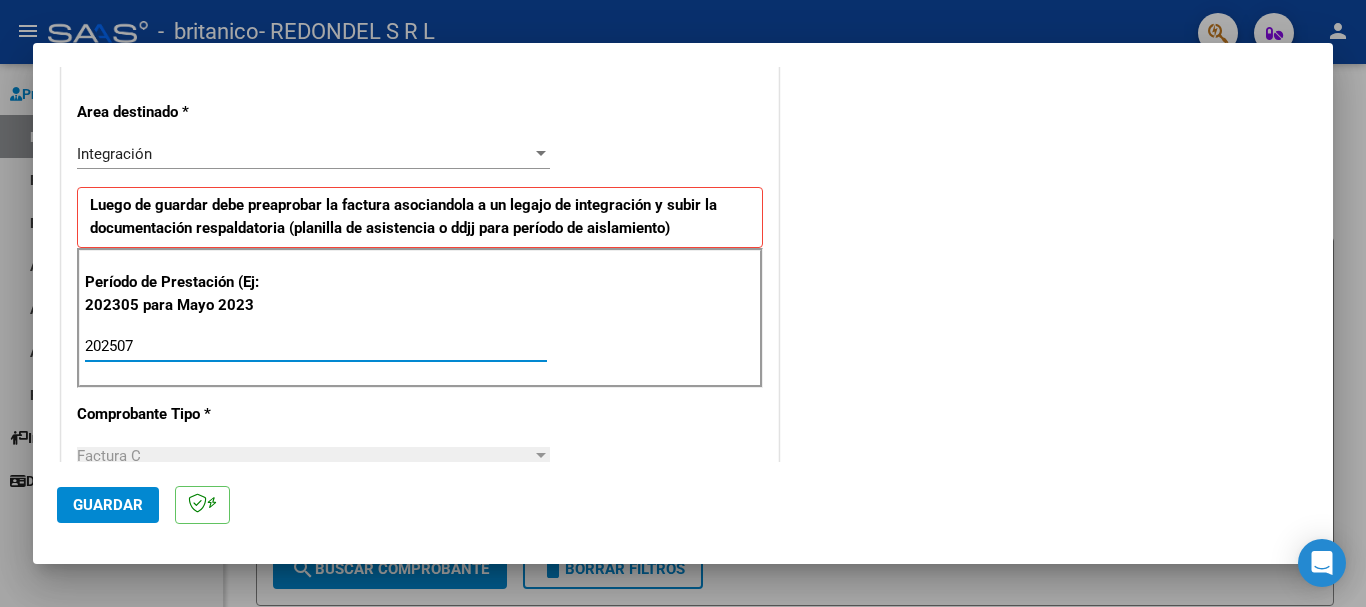 type on "202507" 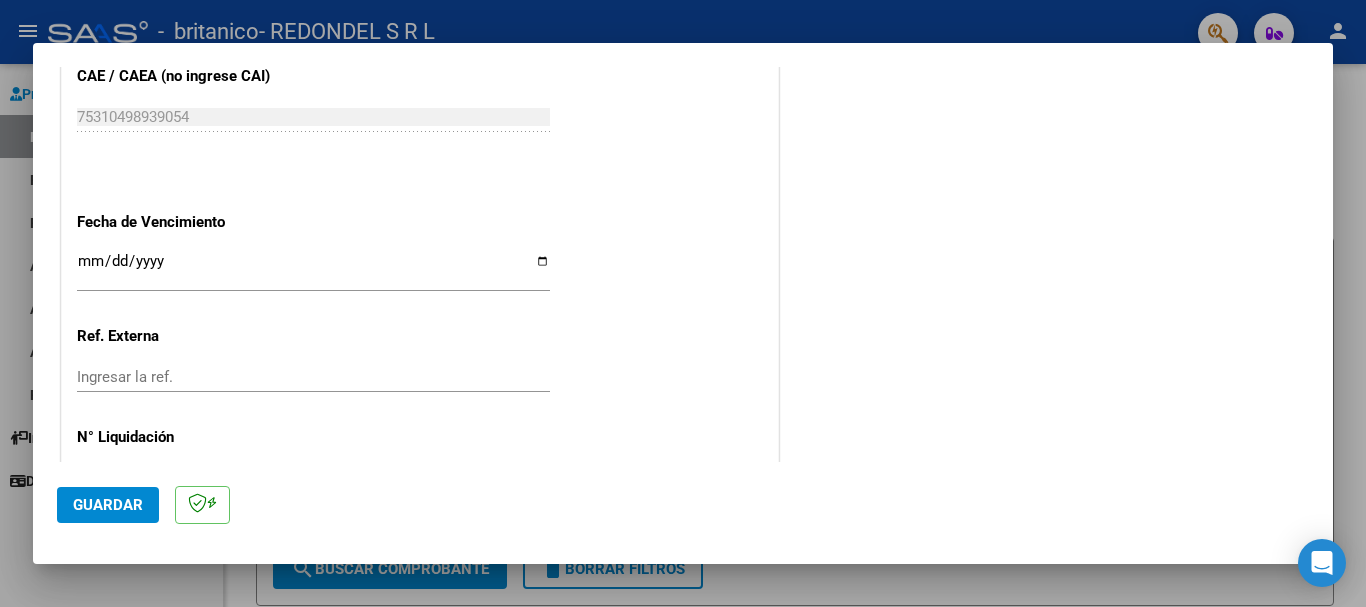 scroll, scrollTop: 1300, scrollLeft: 0, axis: vertical 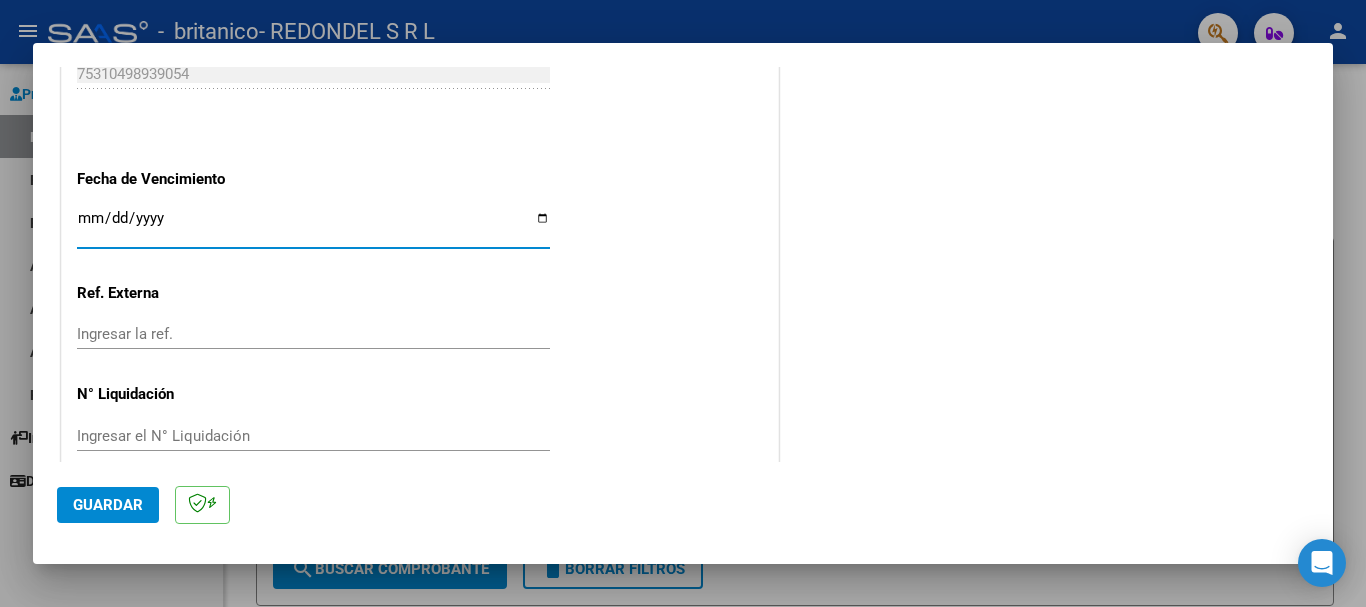 click on "Ingresar la fecha" at bounding box center [313, 226] 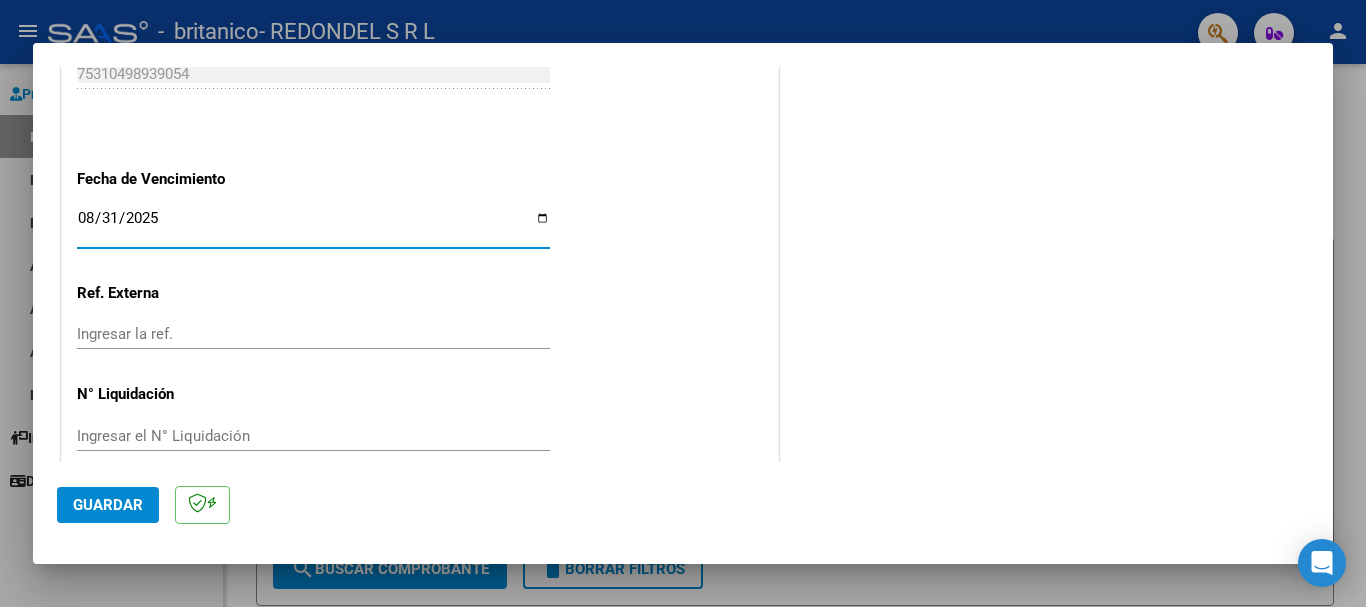 type on "2025-08-31" 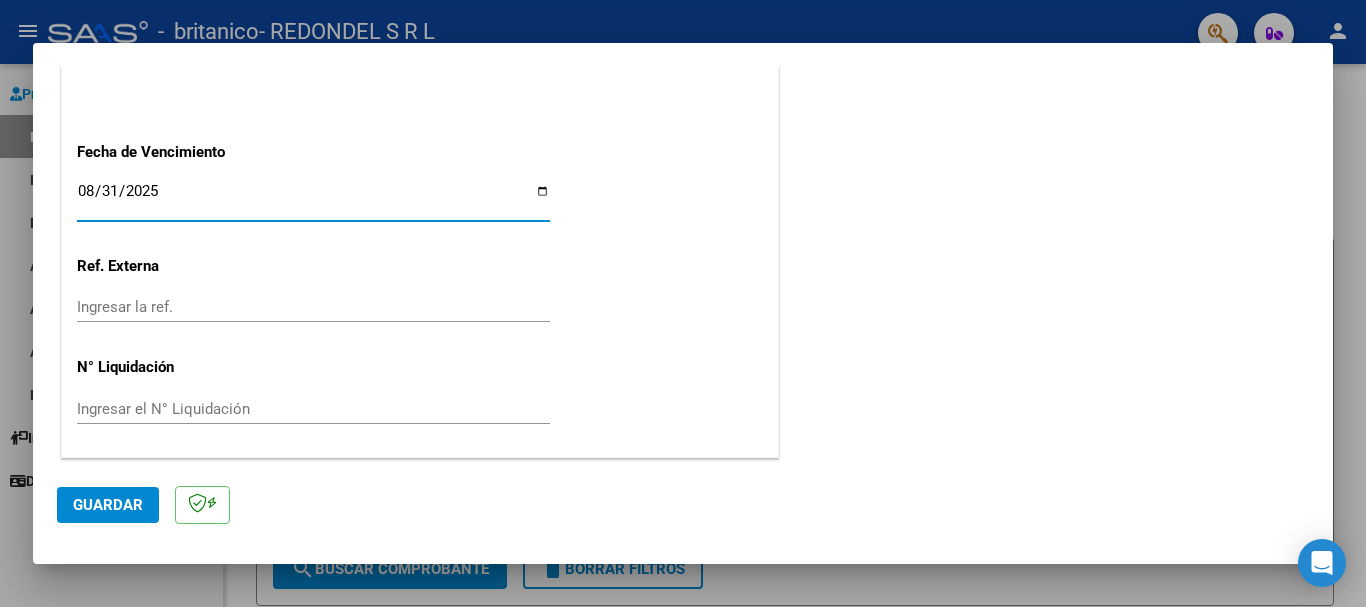 click on "Guardar" 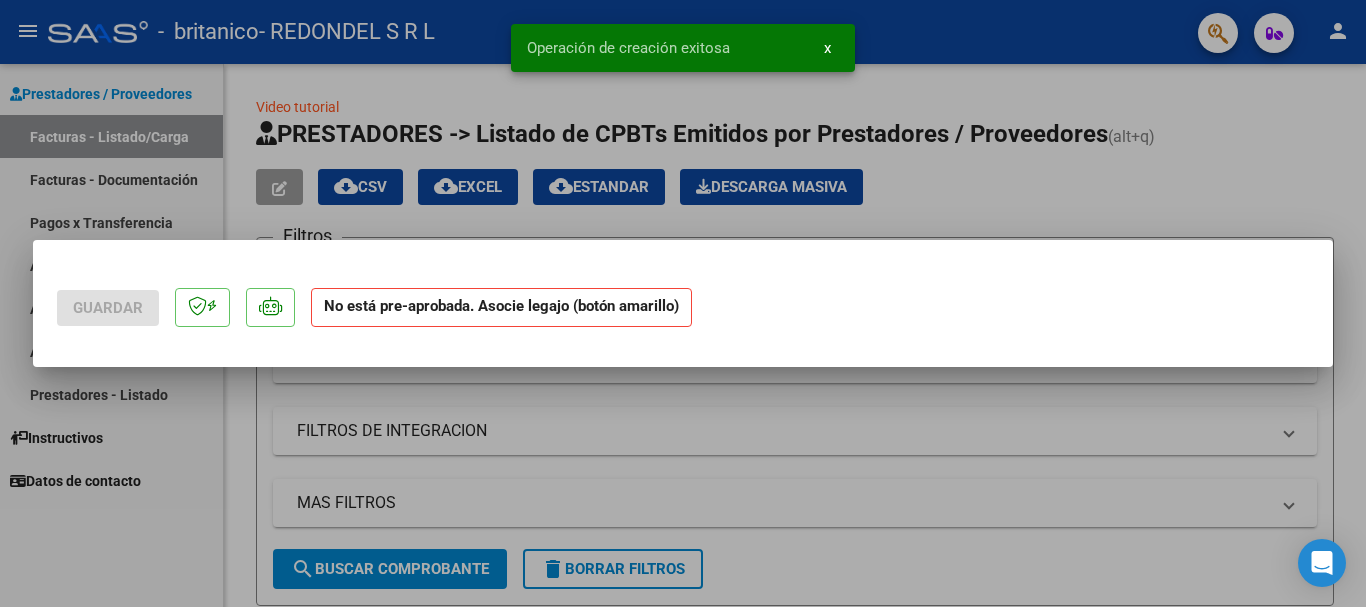scroll, scrollTop: 0, scrollLeft: 0, axis: both 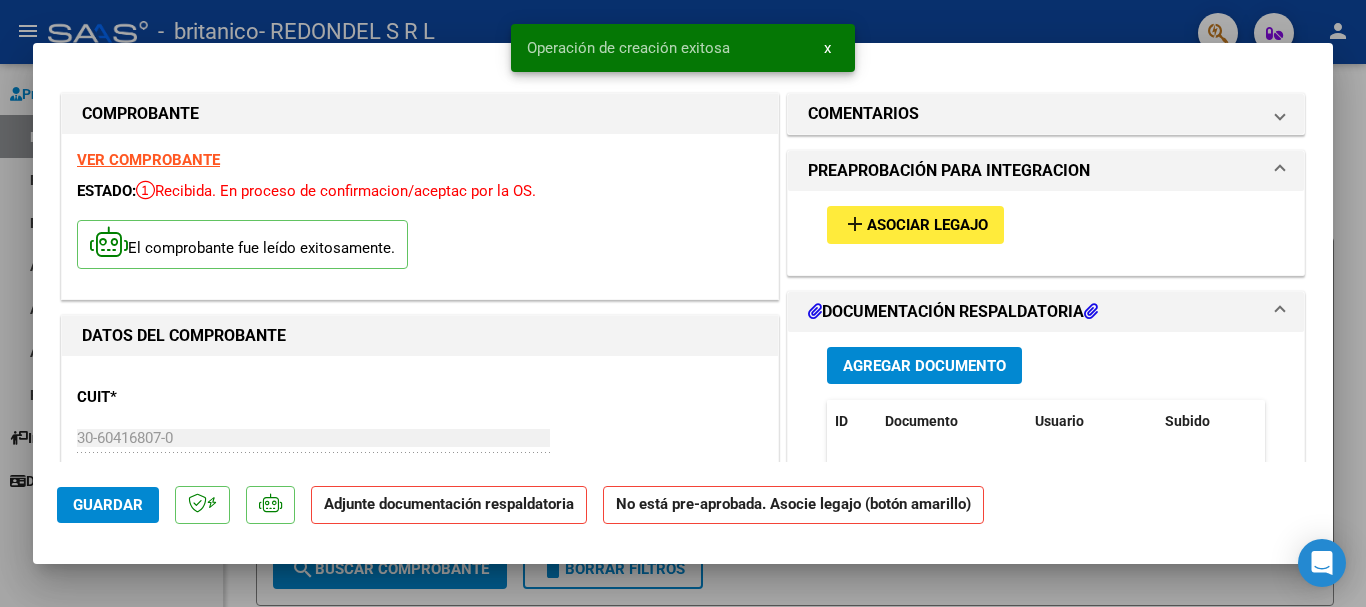 click on "Asociar Legajo" at bounding box center [927, 226] 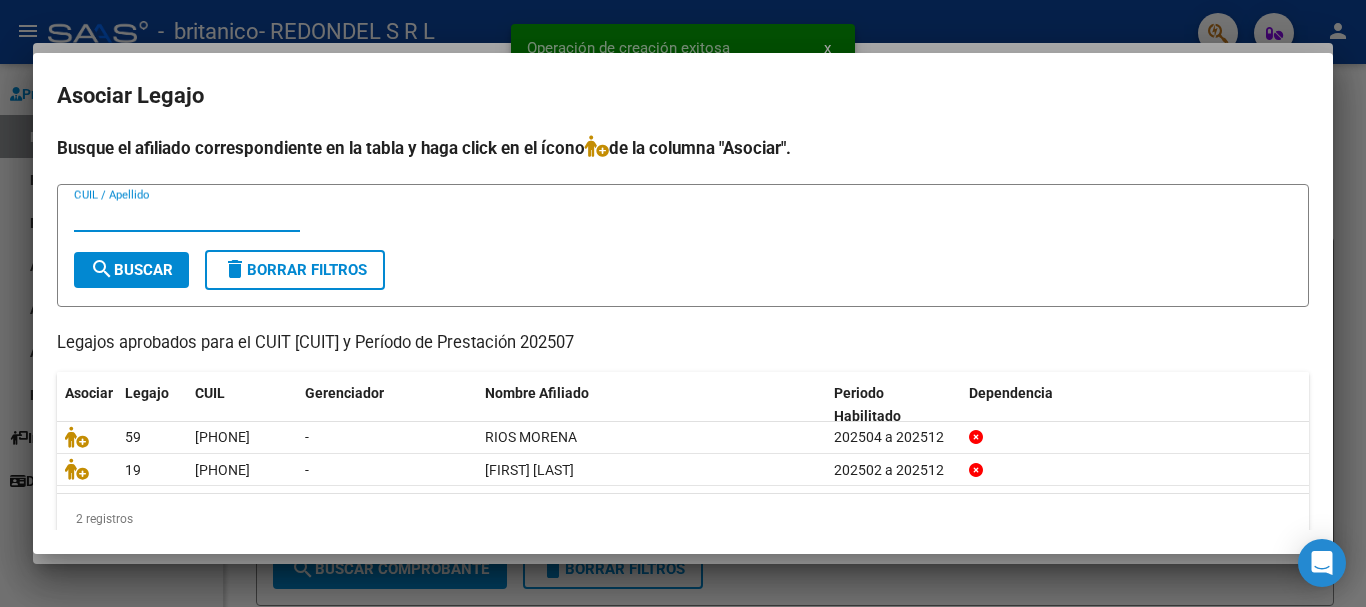 scroll, scrollTop: 32, scrollLeft: 0, axis: vertical 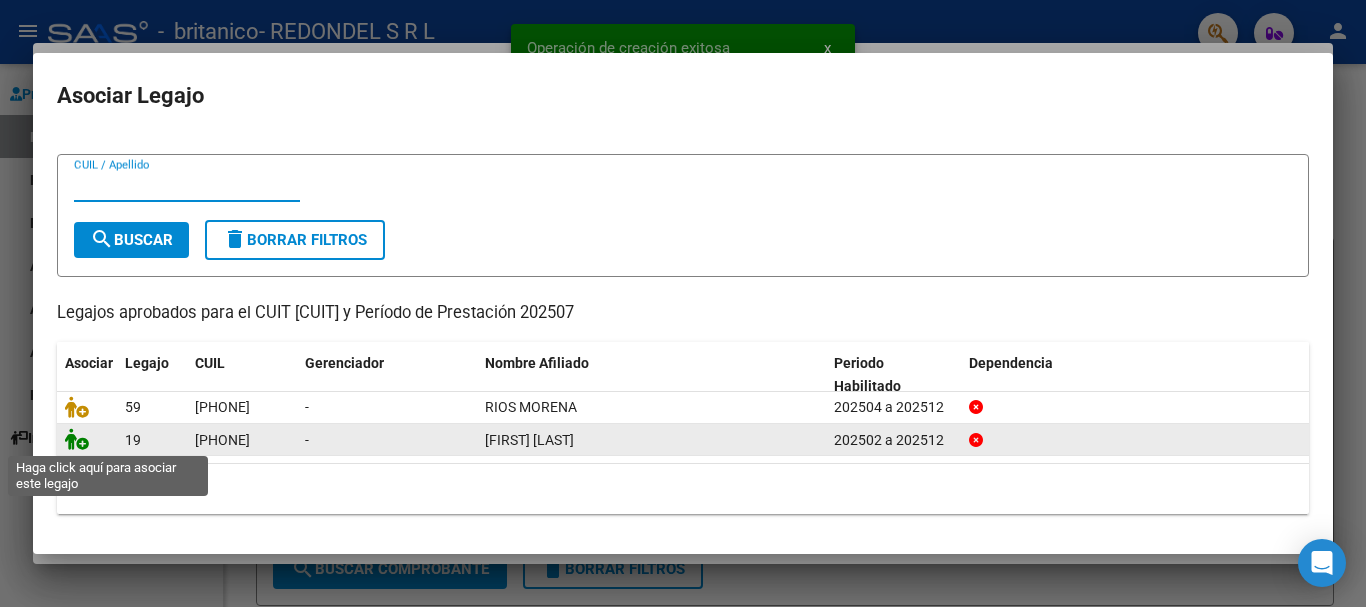 click 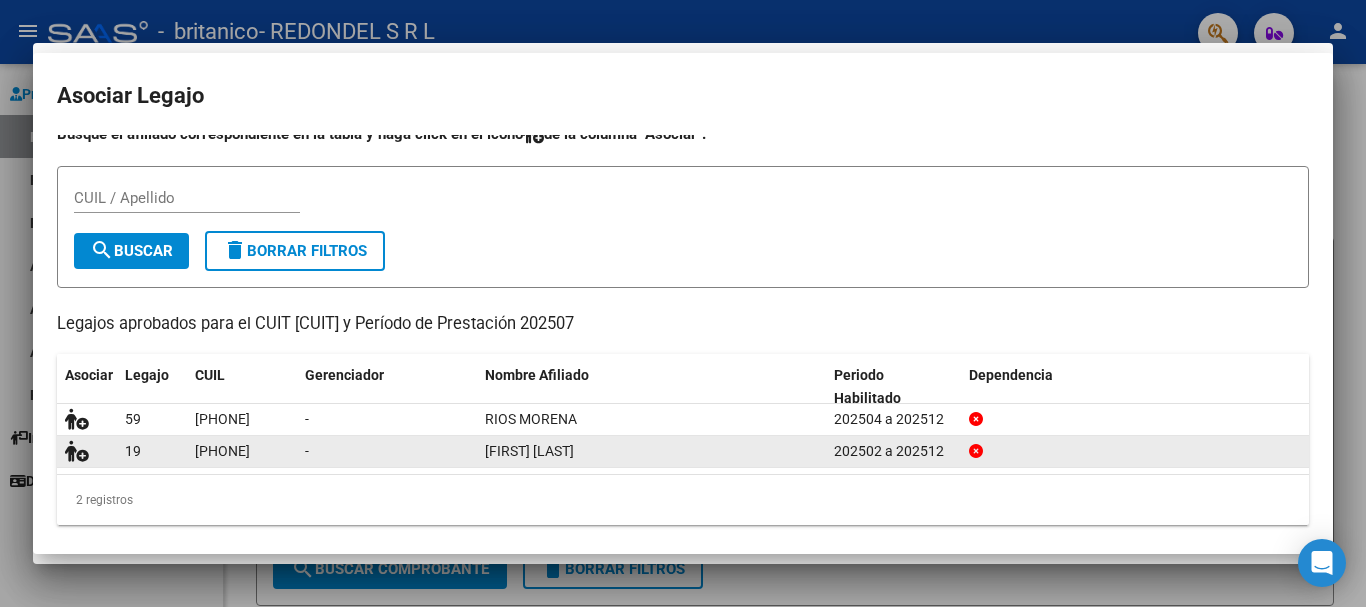 scroll, scrollTop: 45, scrollLeft: 0, axis: vertical 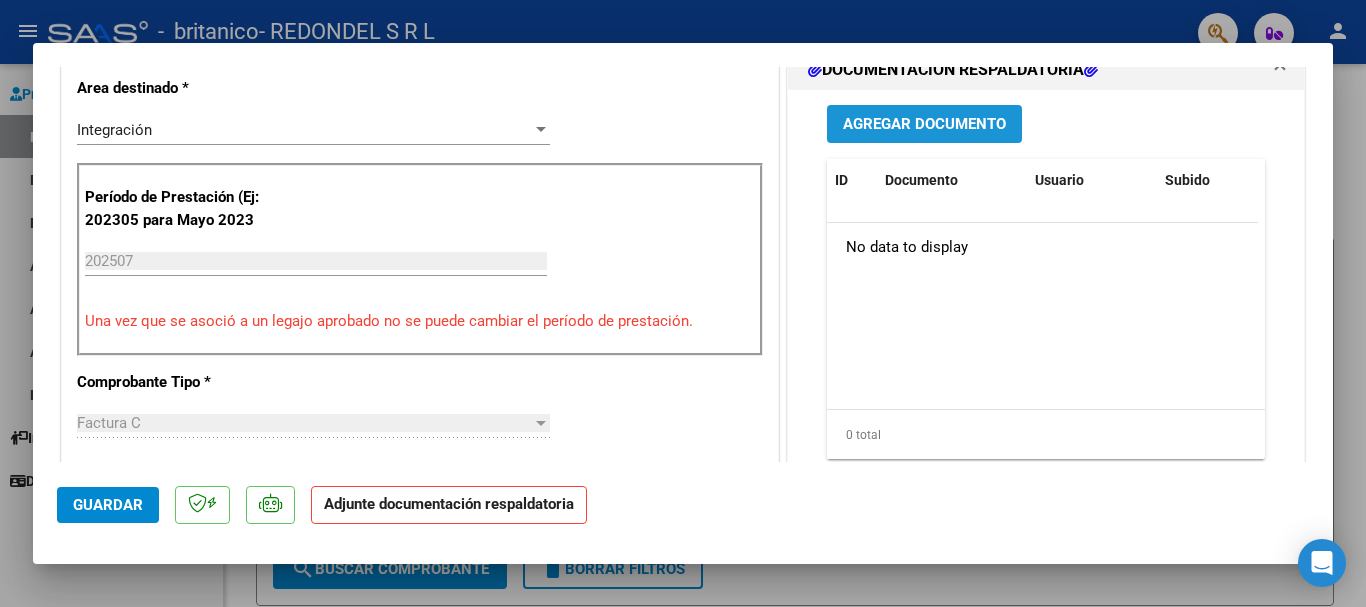 click on "Agregar Documento" at bounding box center [924, 125] 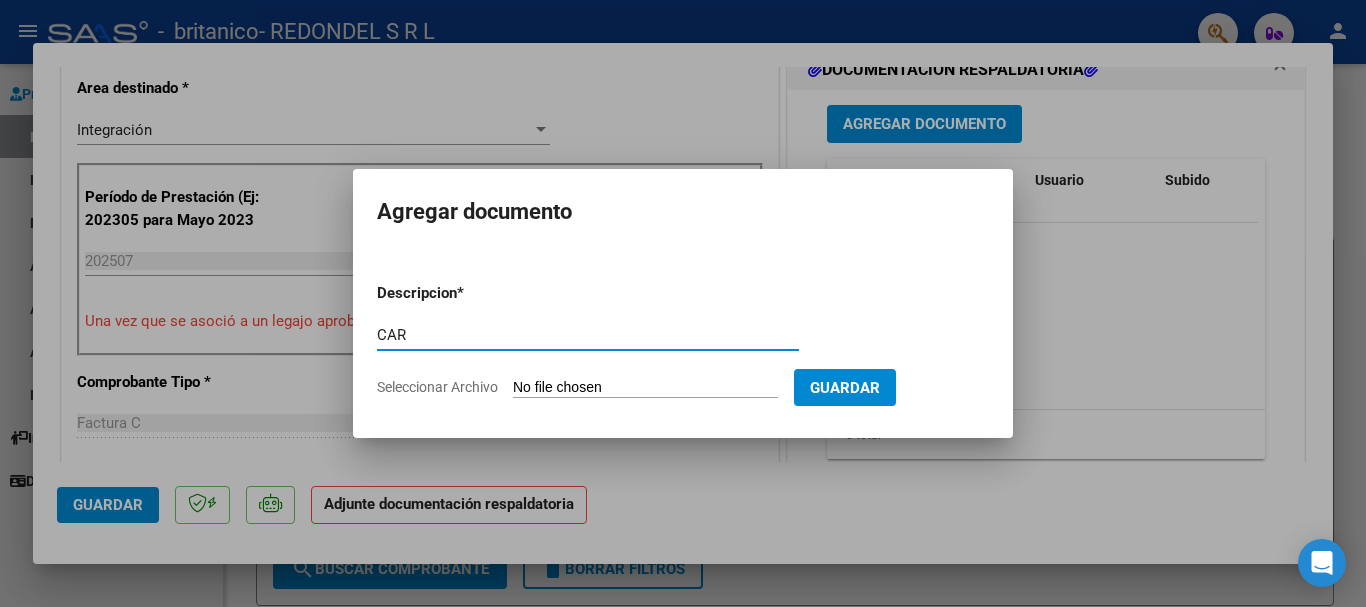 type on "CAR" 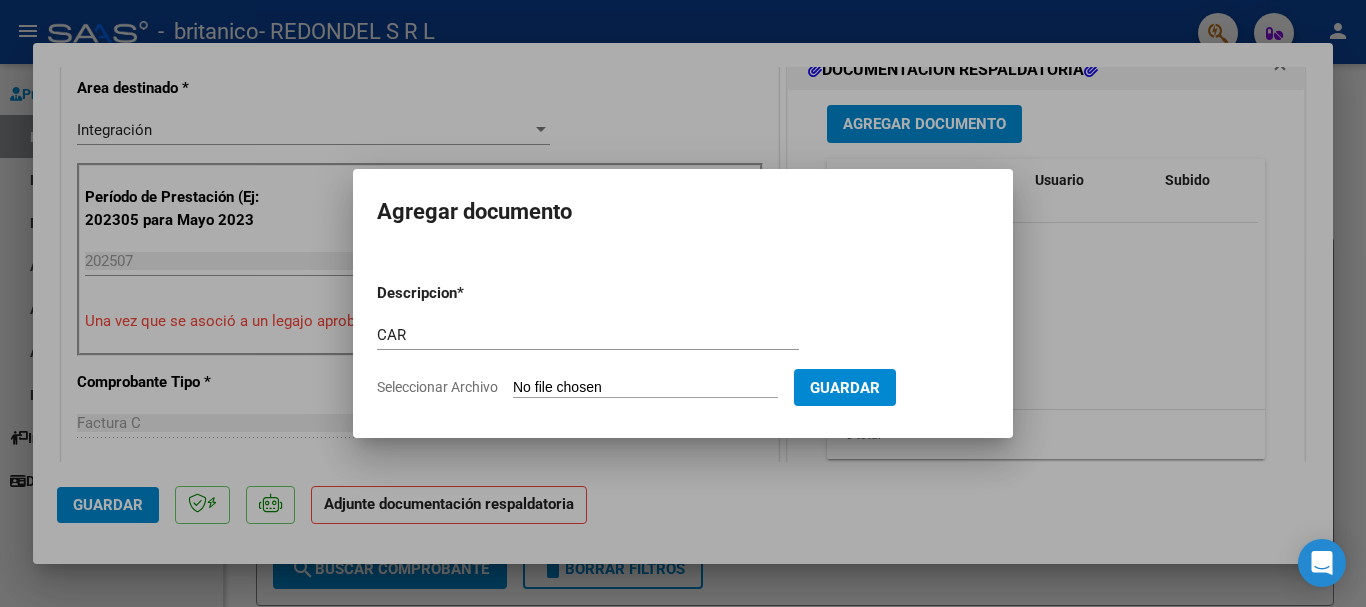 type on "C:\fakepath\Car_[CUIT]_011_0009_00063075.pdf" 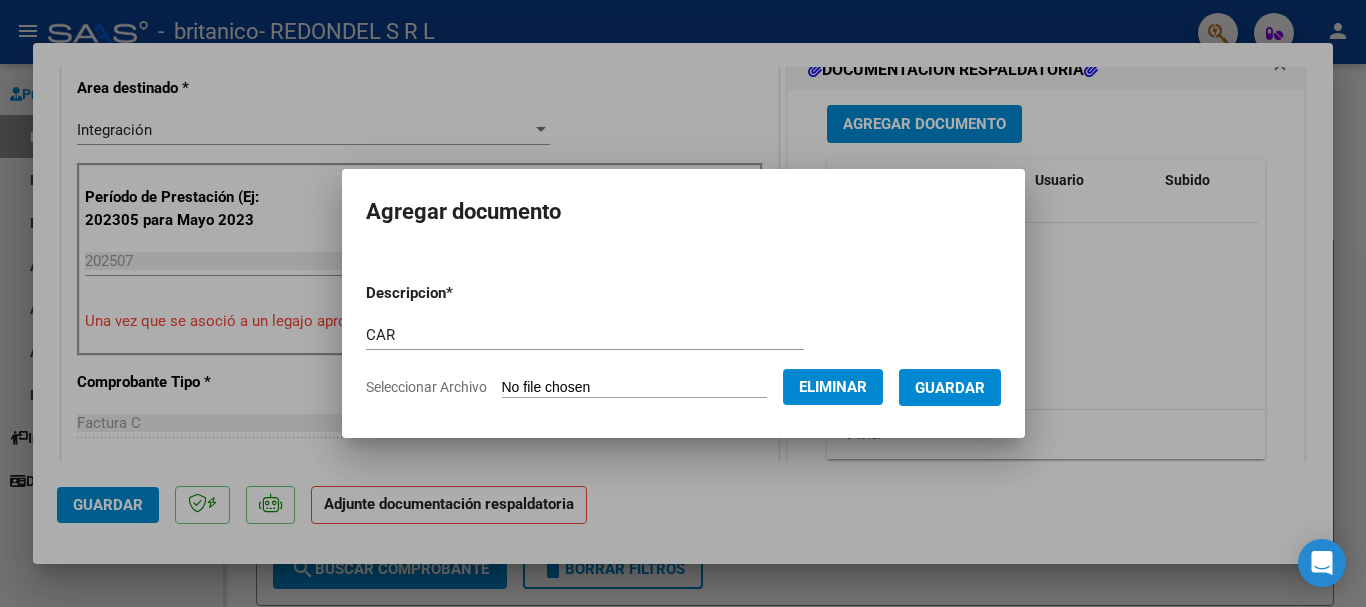 click on "Guardar" at bounding box center (950, 388) 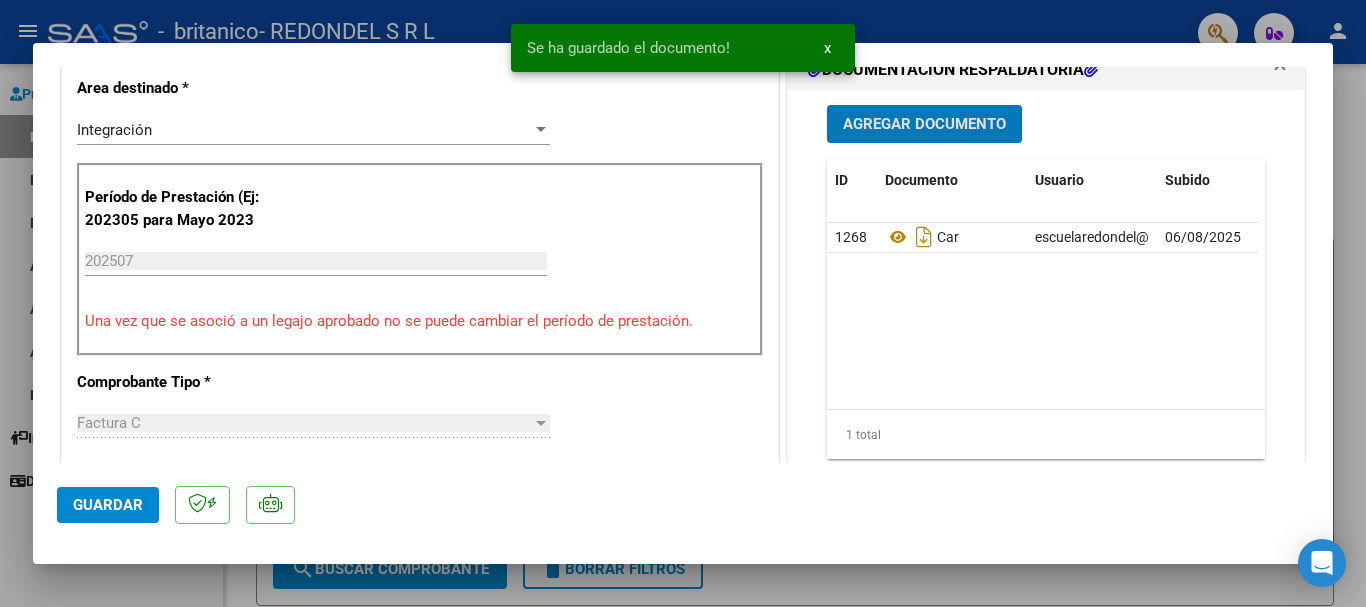 click on "Agregar Documento" at bounding box center [924, 125] 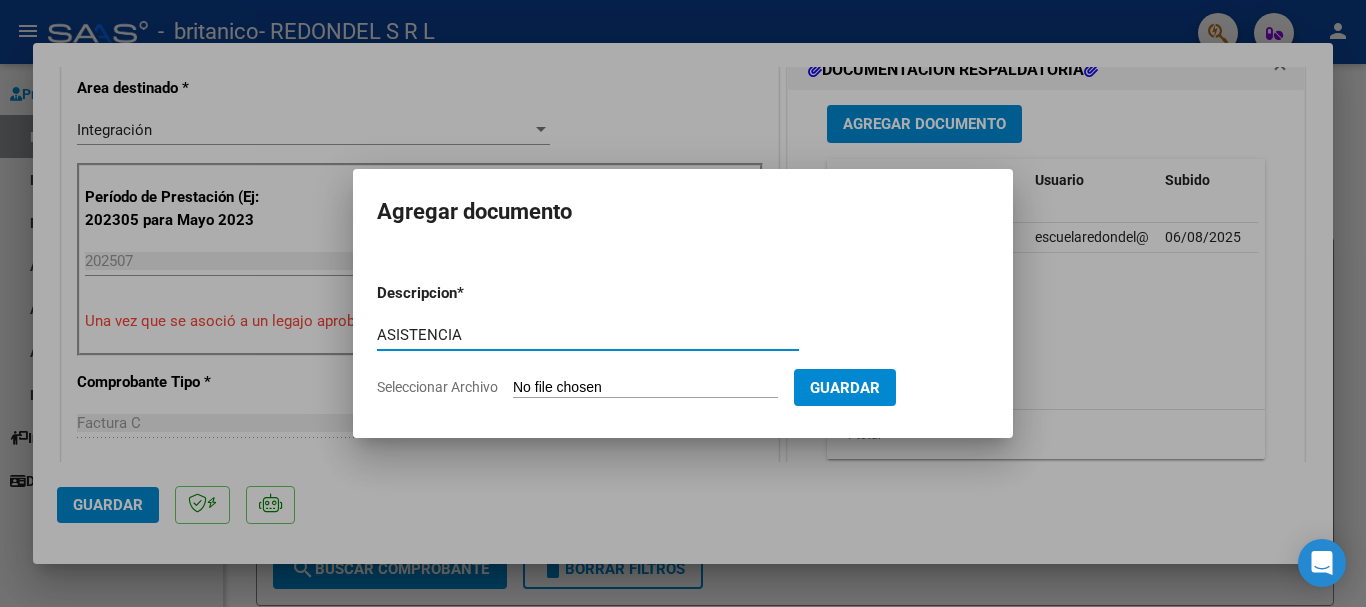 type on "ASISTENCIA" 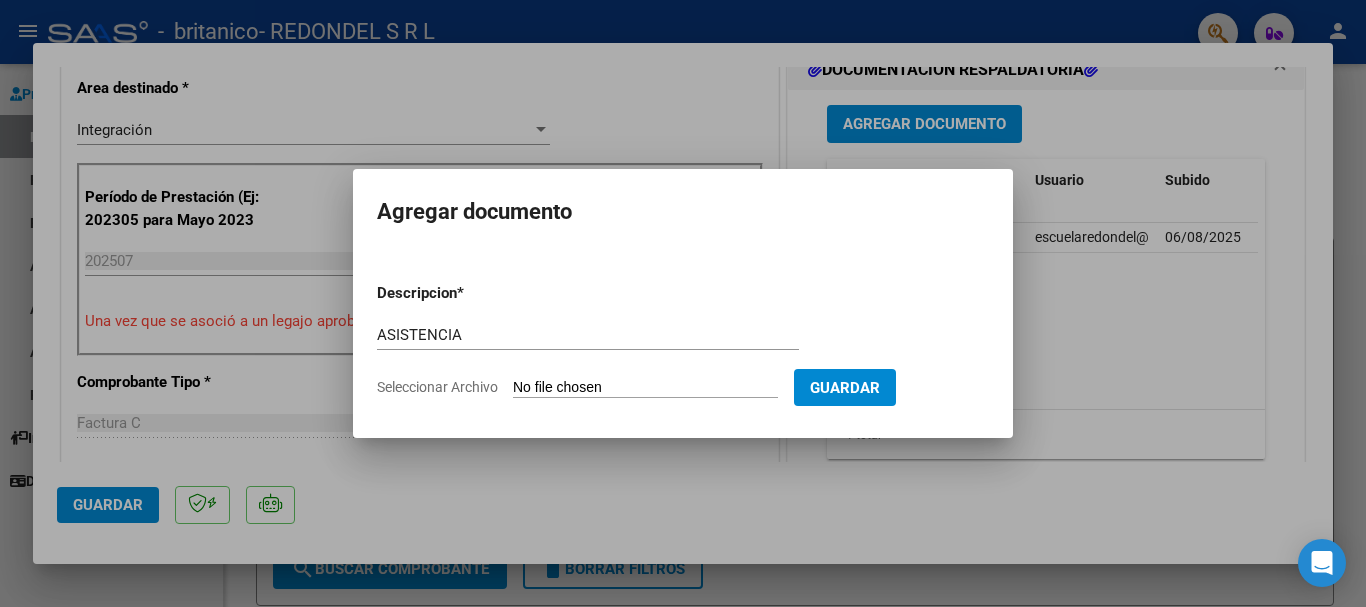 type on "C:\fakepath\Asistencia_[CUIT]_011_0009_00063075.pdf" 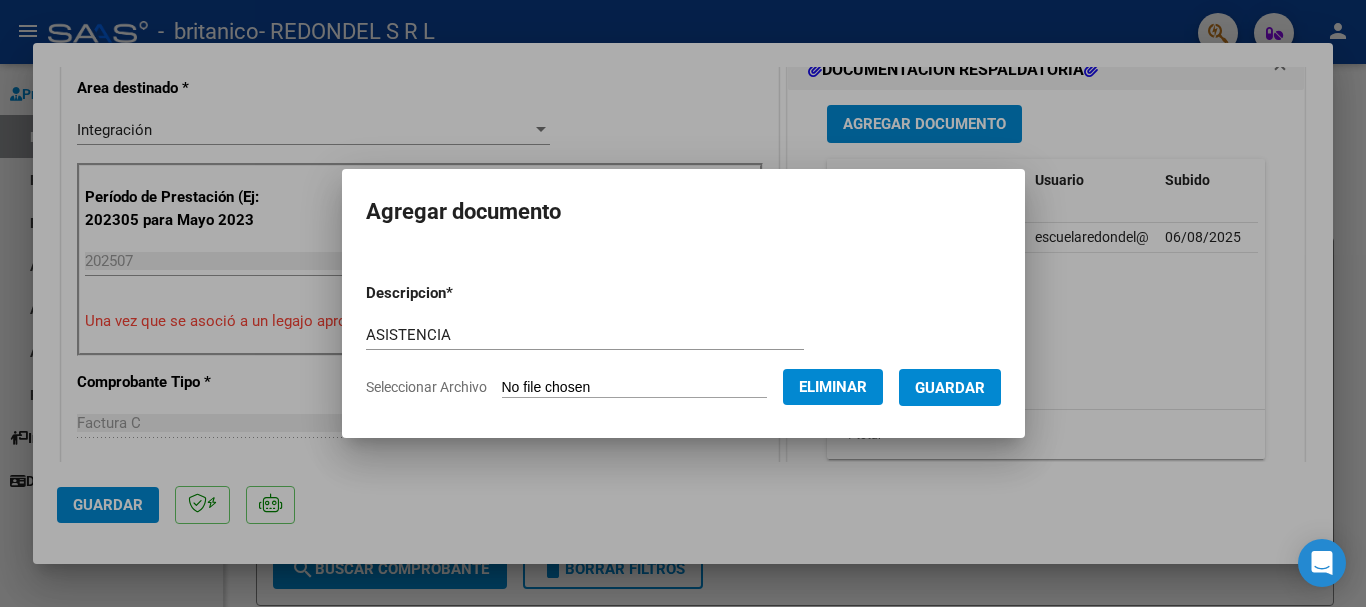 click on "Guardar" at bounding box center [950, 388] 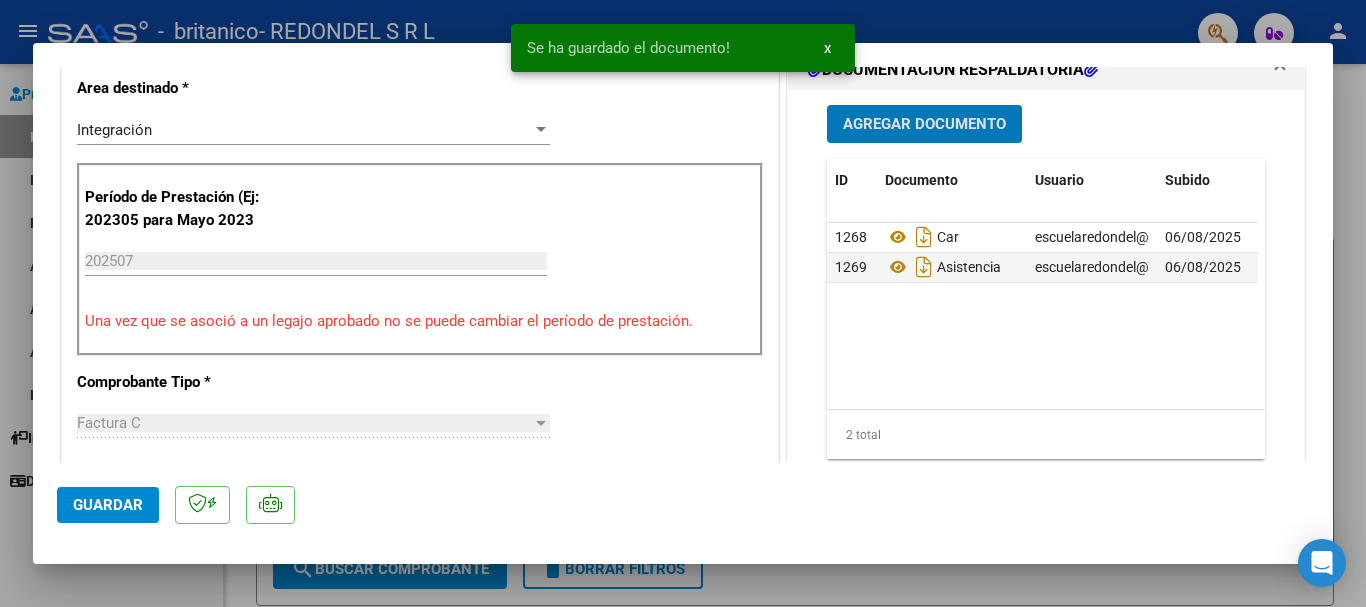 click on "Agregar Documento" at bounding box center [924, 125] 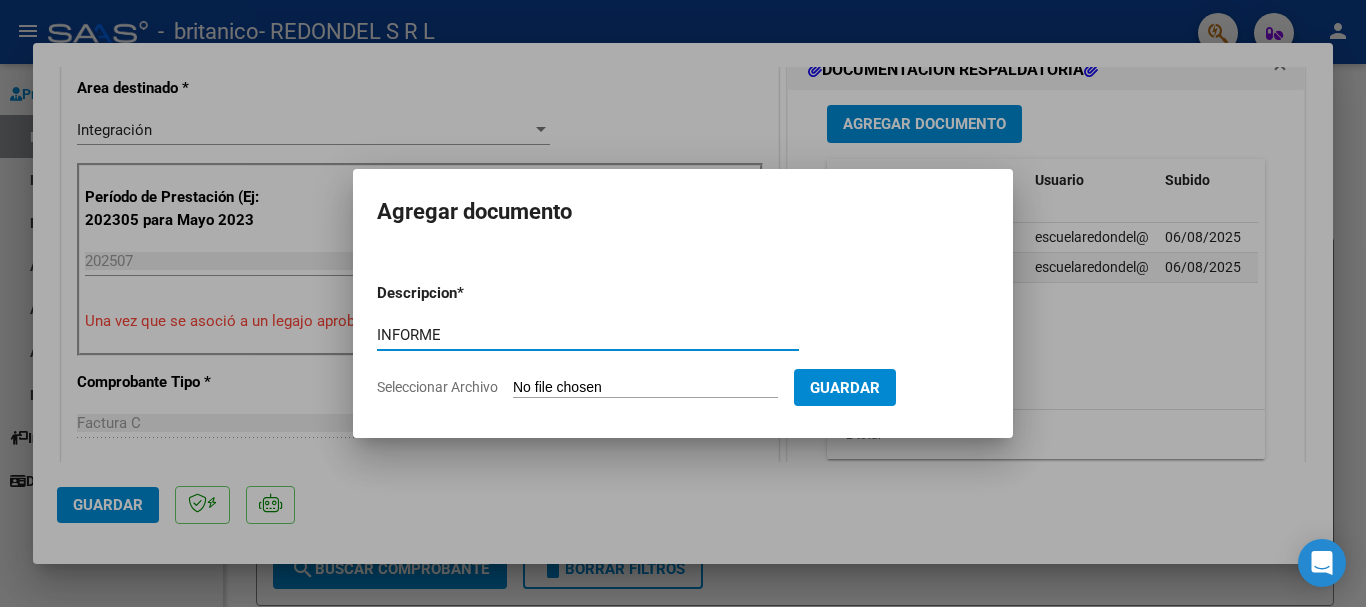 type on "INFORME" 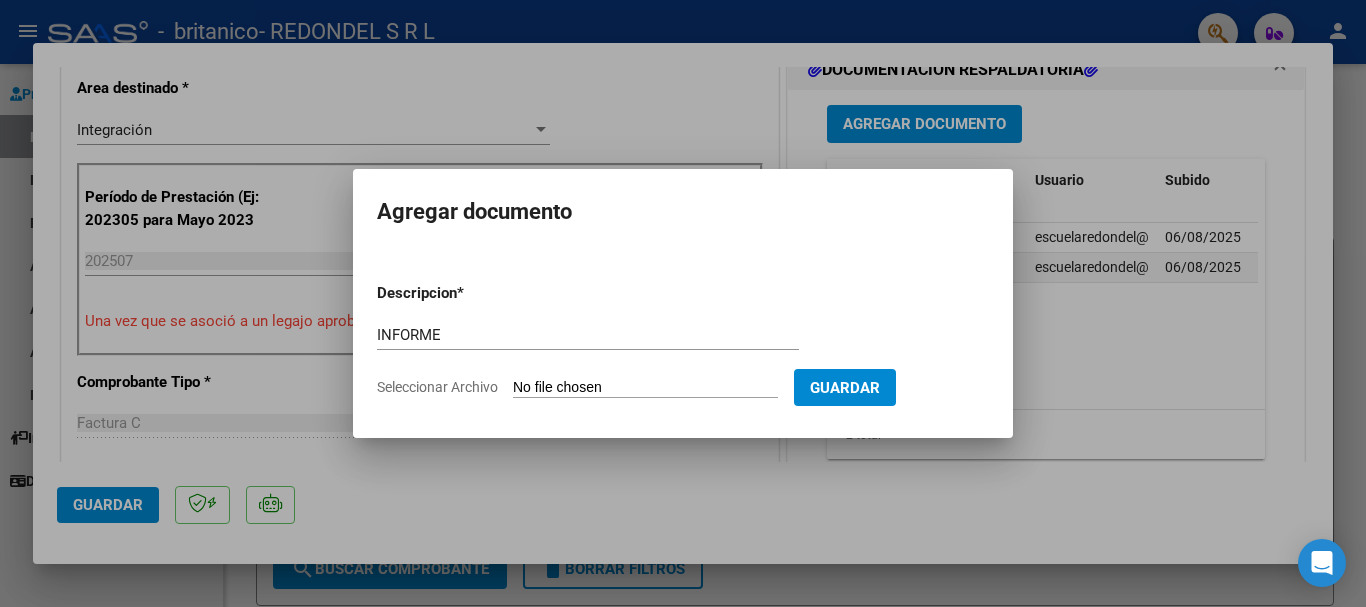 type on "C:\fakepath\Informe_[CUIT]_011_0009_00063075.pdf" 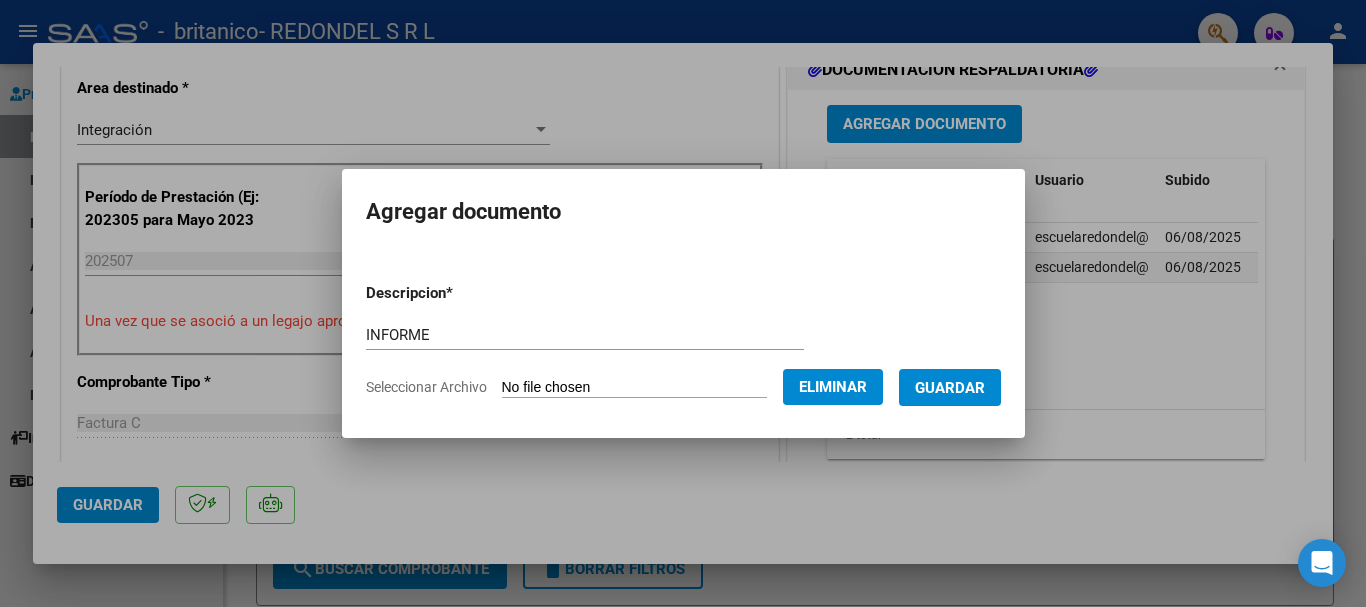 click on "Guardar" at bounding box center [950, 387] 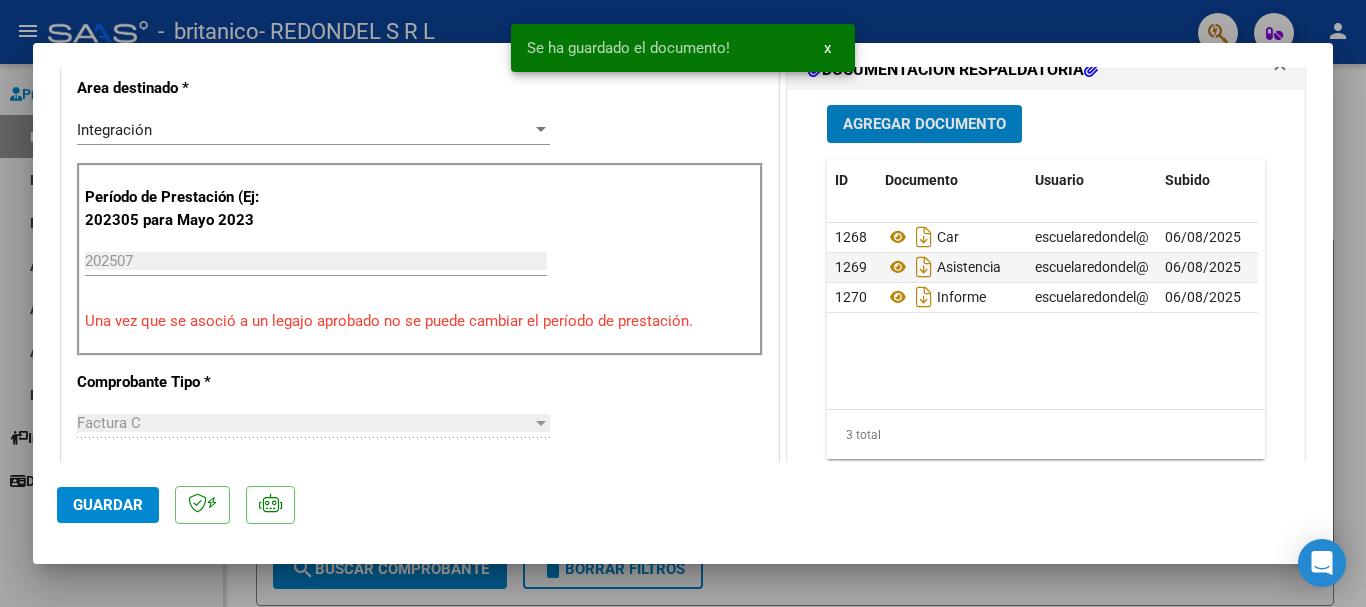 click on "Guardar" 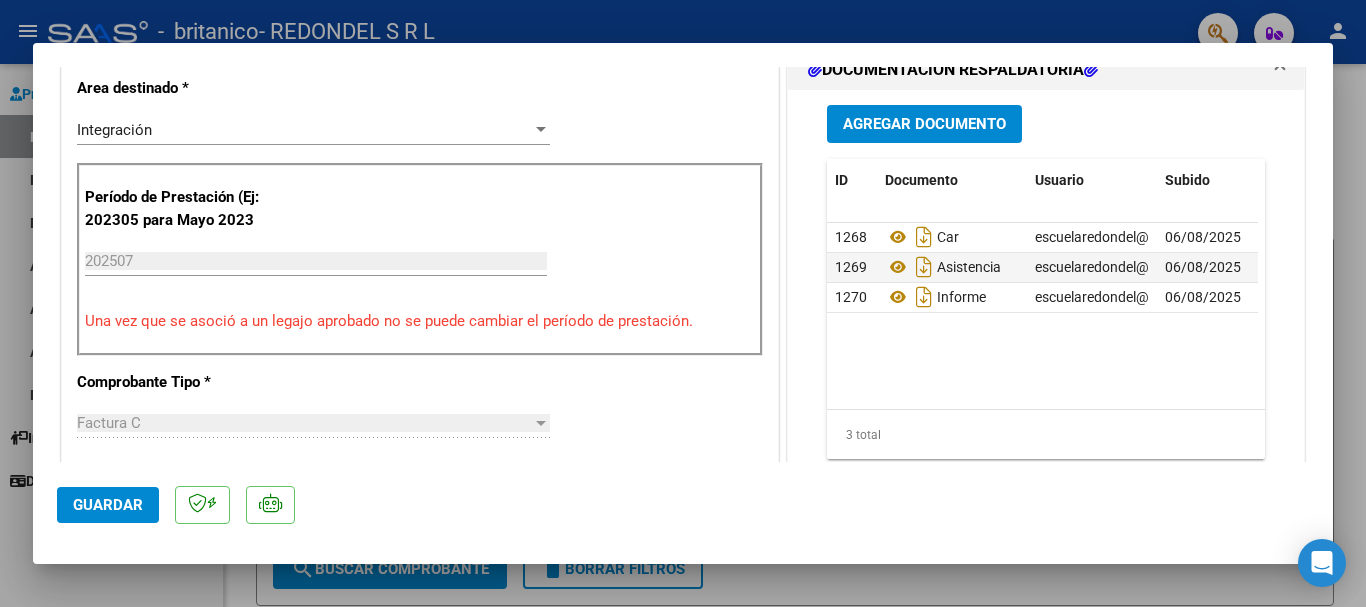 click on "Guardar" 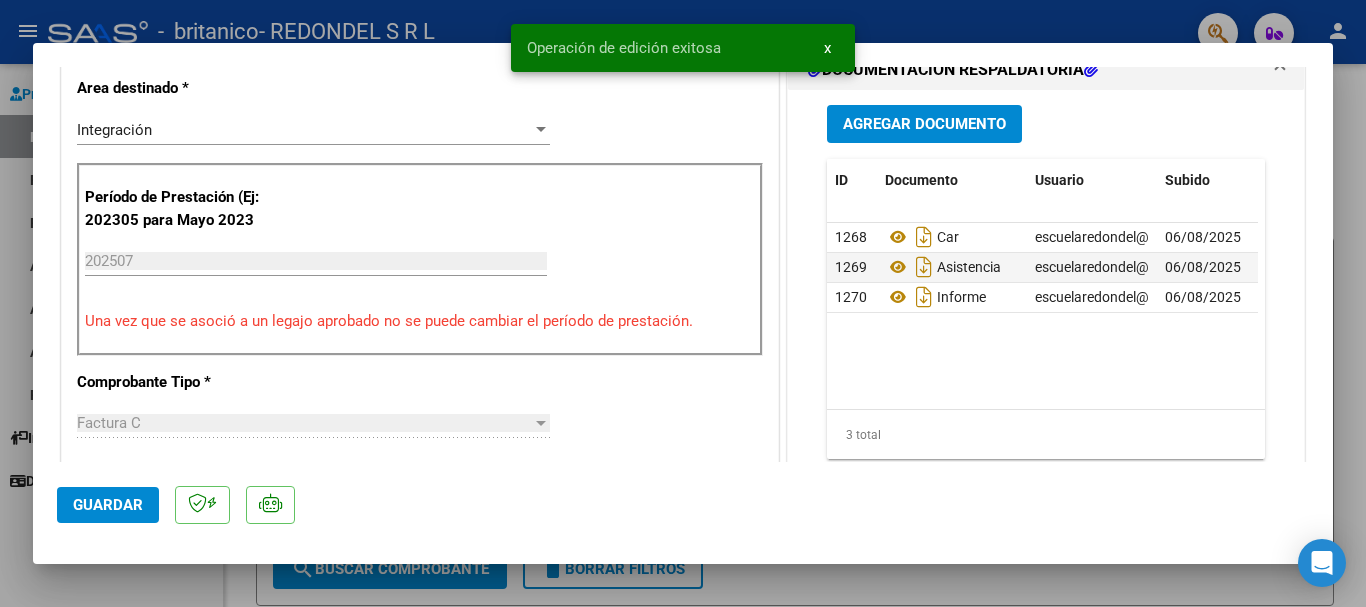 click at bounding box center (683, 303) 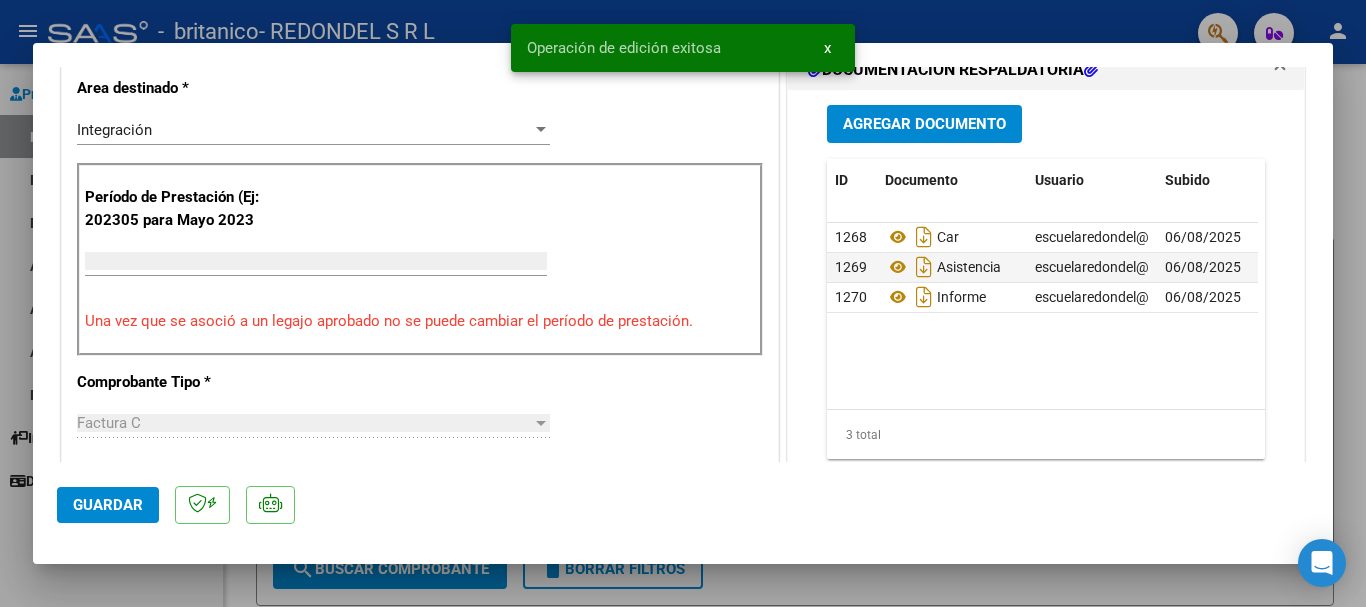 scroll, scrollTop: 0, scrollLeft: 0, axis: both 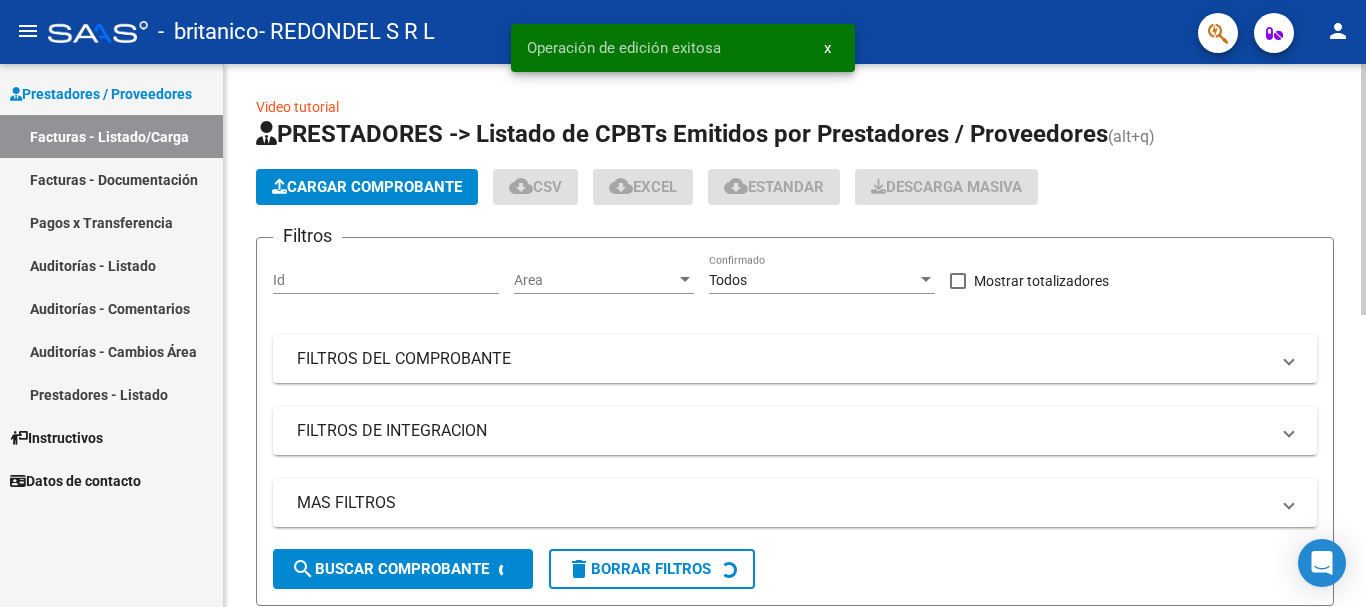 click on "Cargar Comprobante" 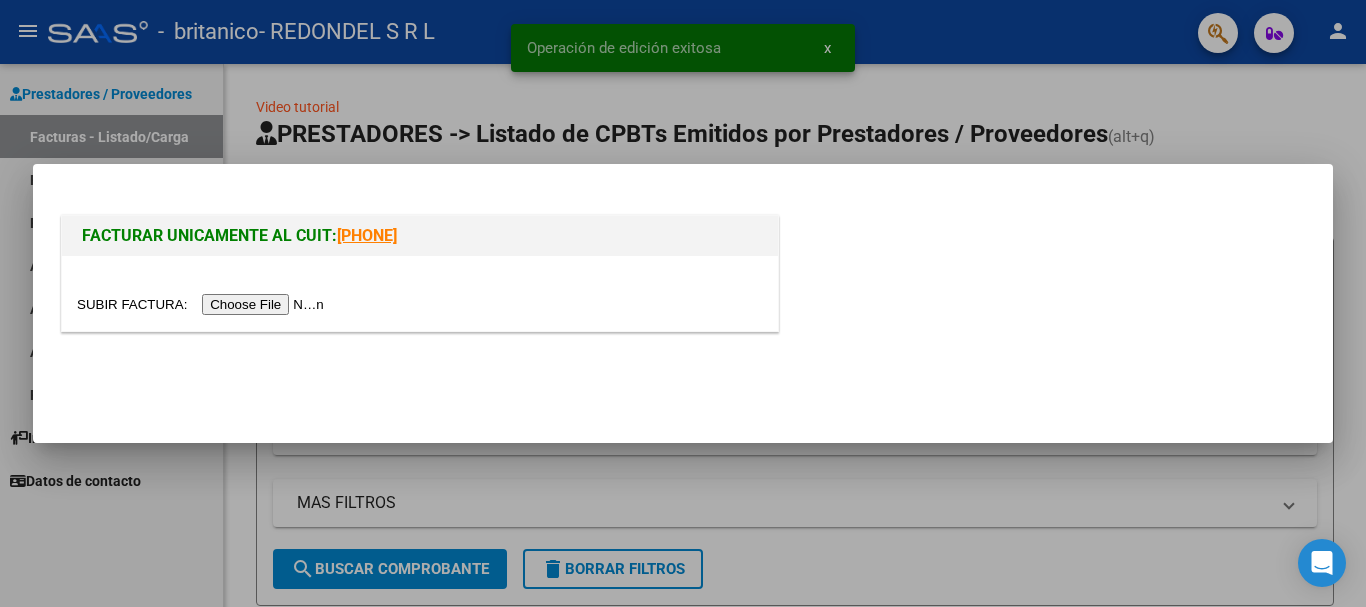 click at bounding box center (203, 304) 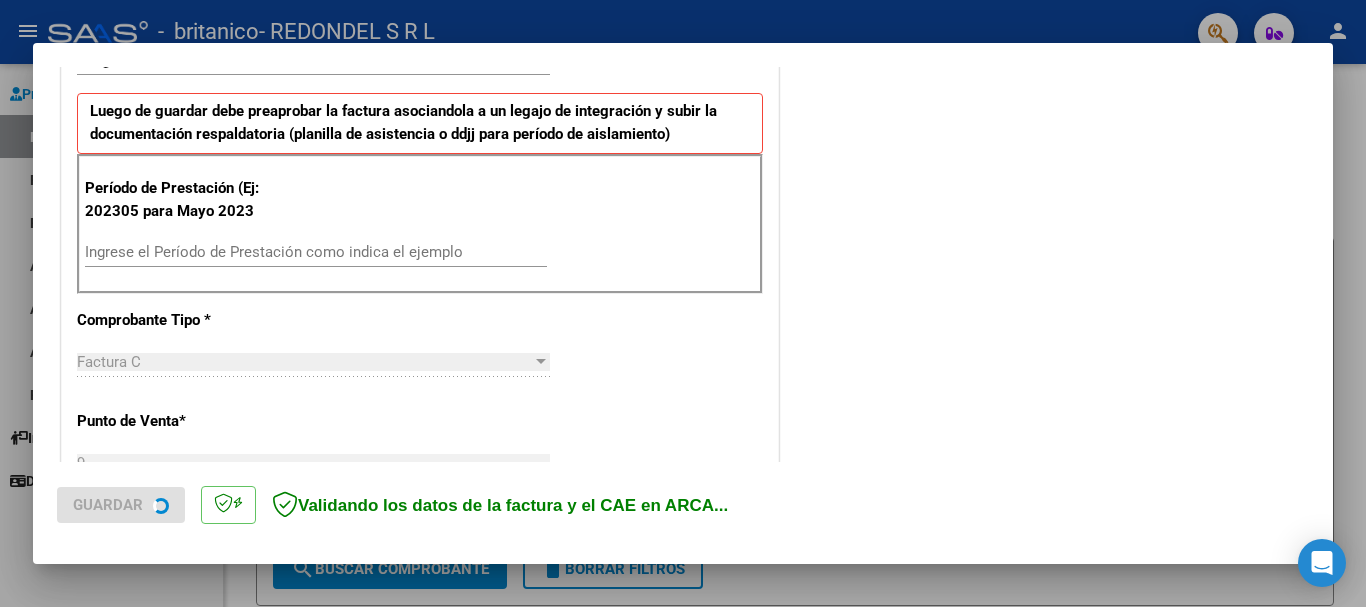 scroll, scrollTop: 500, scrollLeft: 0, axis: vertical 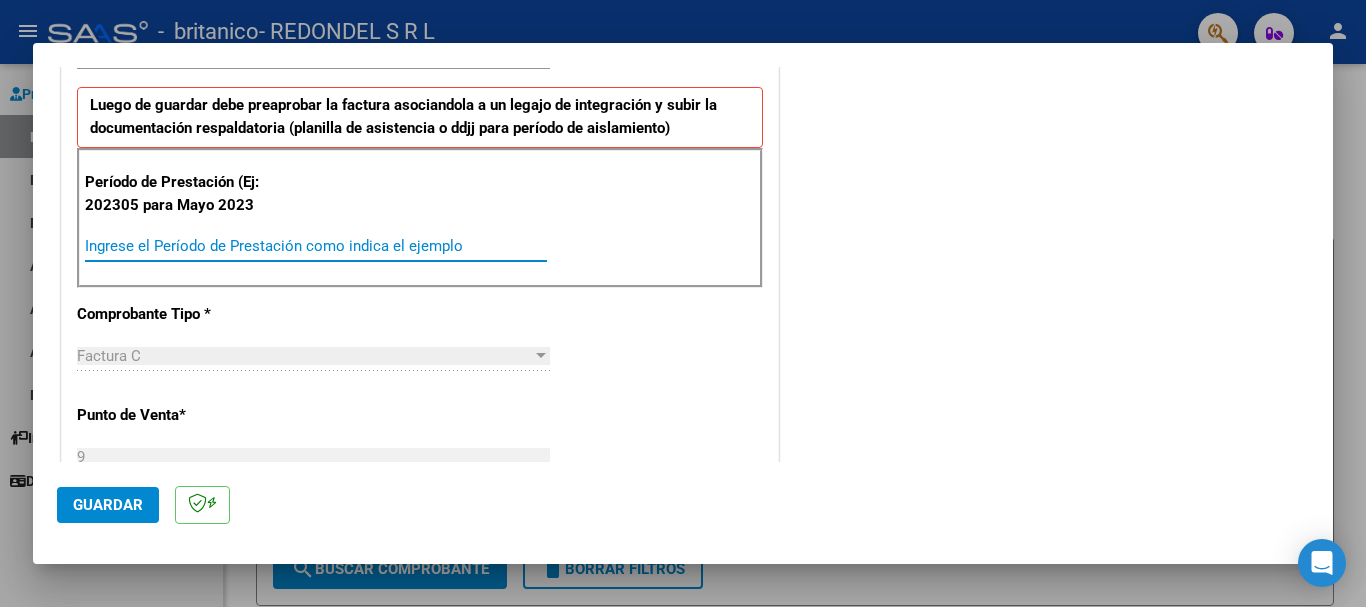 click on "Ingrese el Período de Prestación como indica el ejemplo" at bounding box center [316, 246] 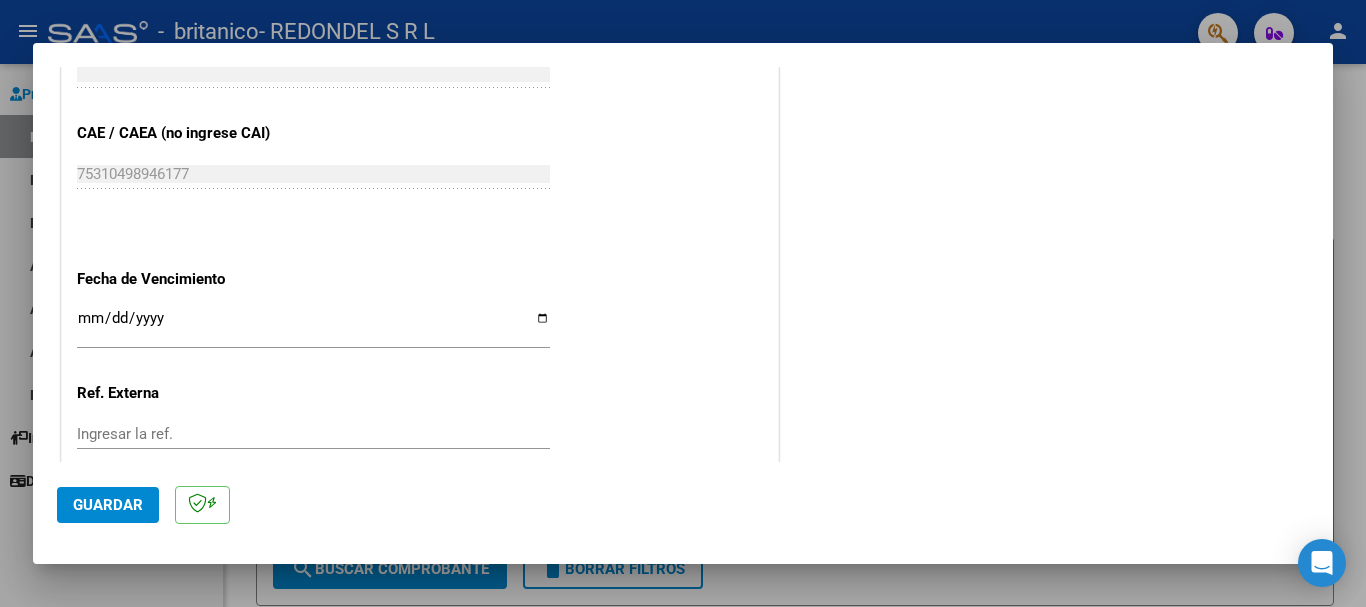 scroll, scrollTop: 1327, scrollLeft: 0, axis: vertical 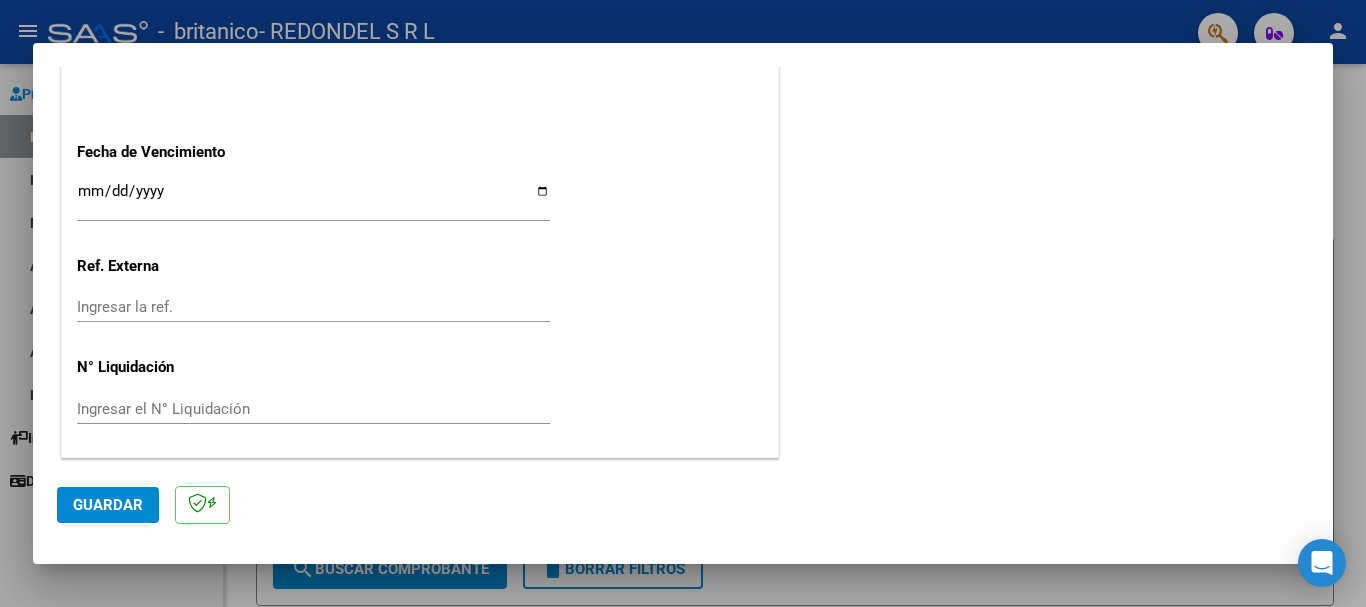 type on "202507" 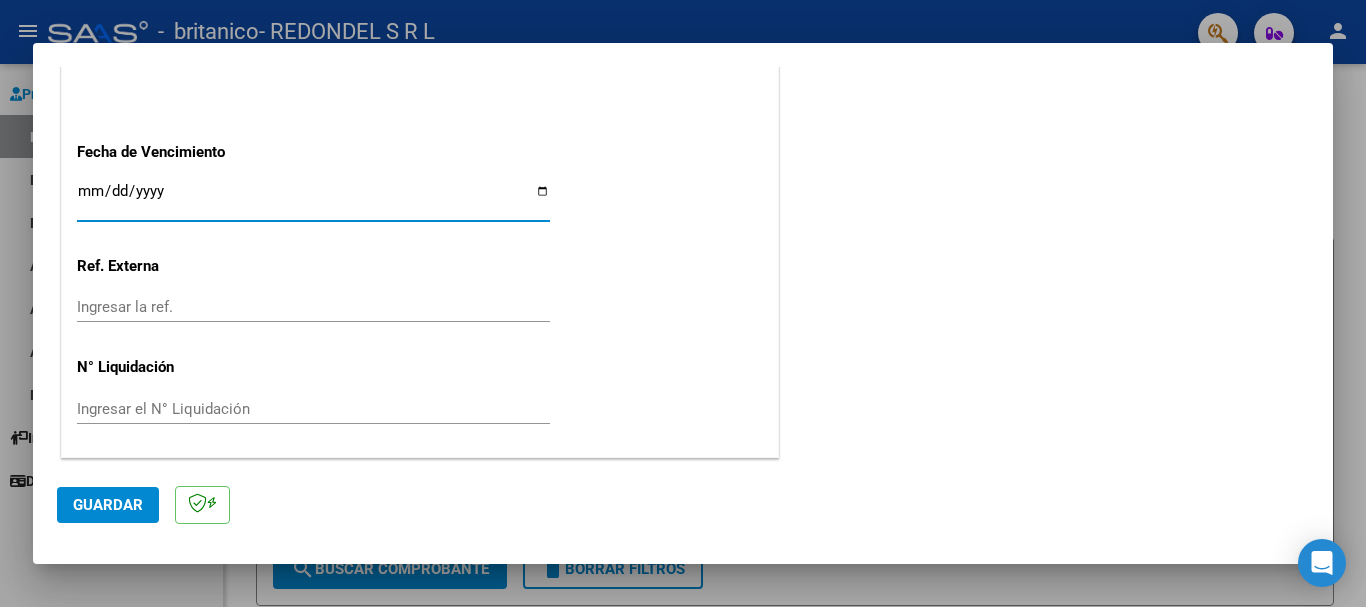 click on "Ingresar la fecha" at bounding box center (313, 199) 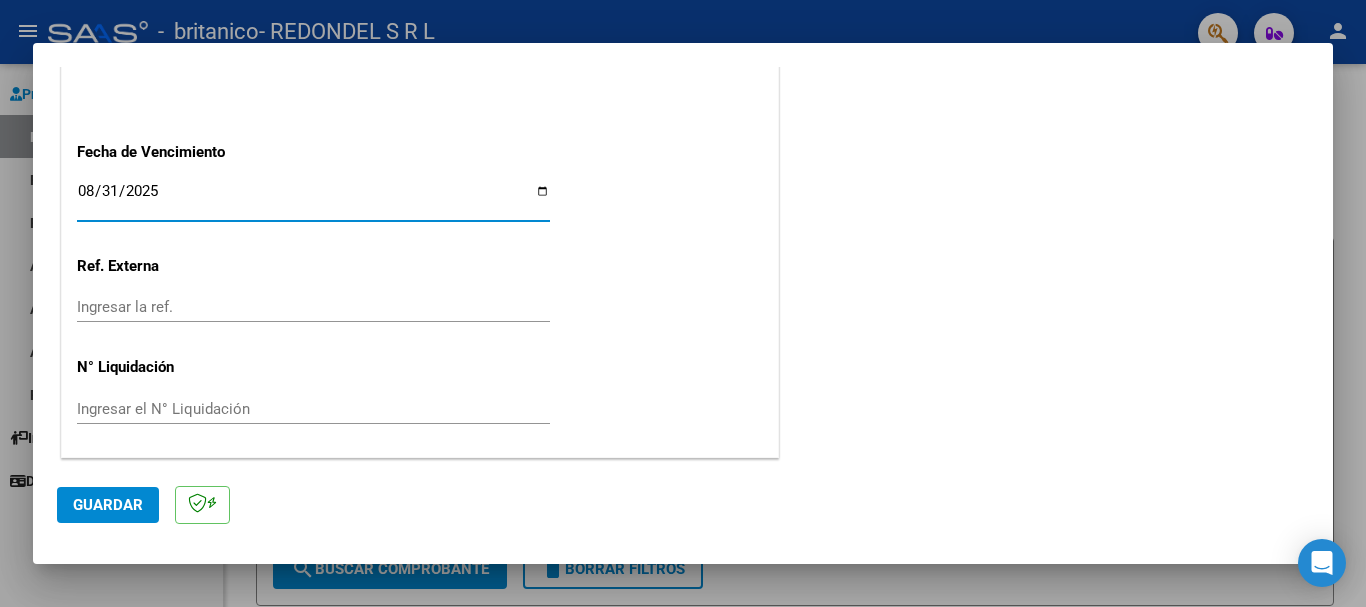 click on "Guardar" 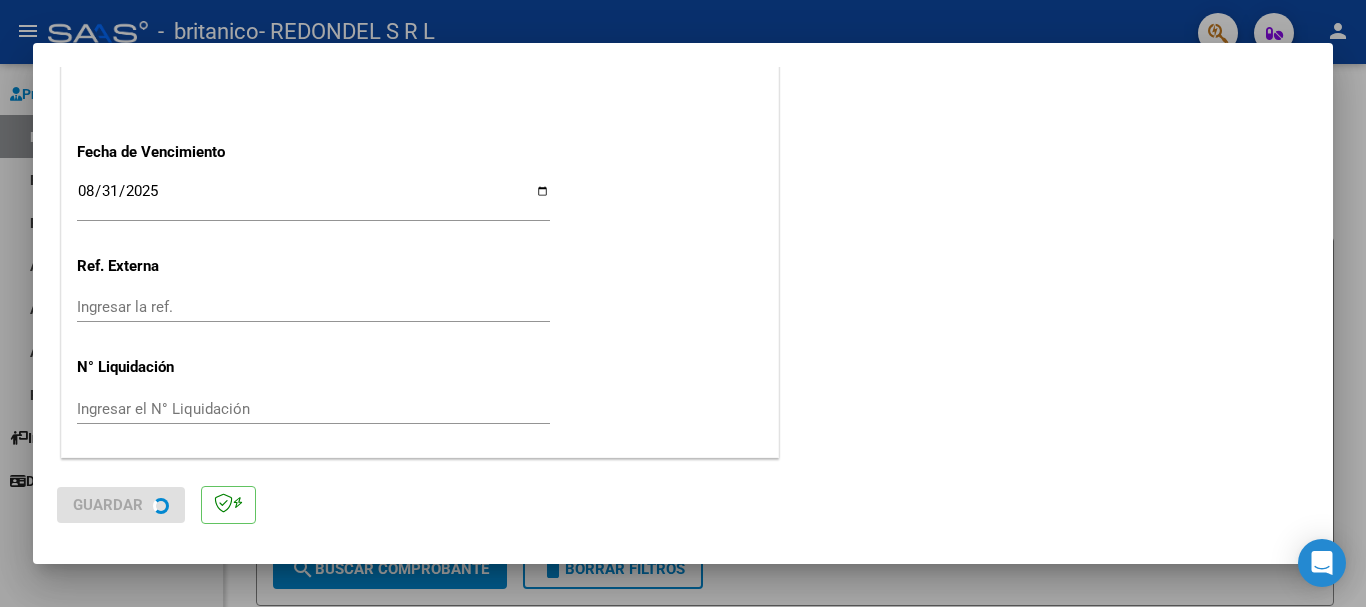 scroll, scrollTop: 0, scrollLeft: 0, axis: both 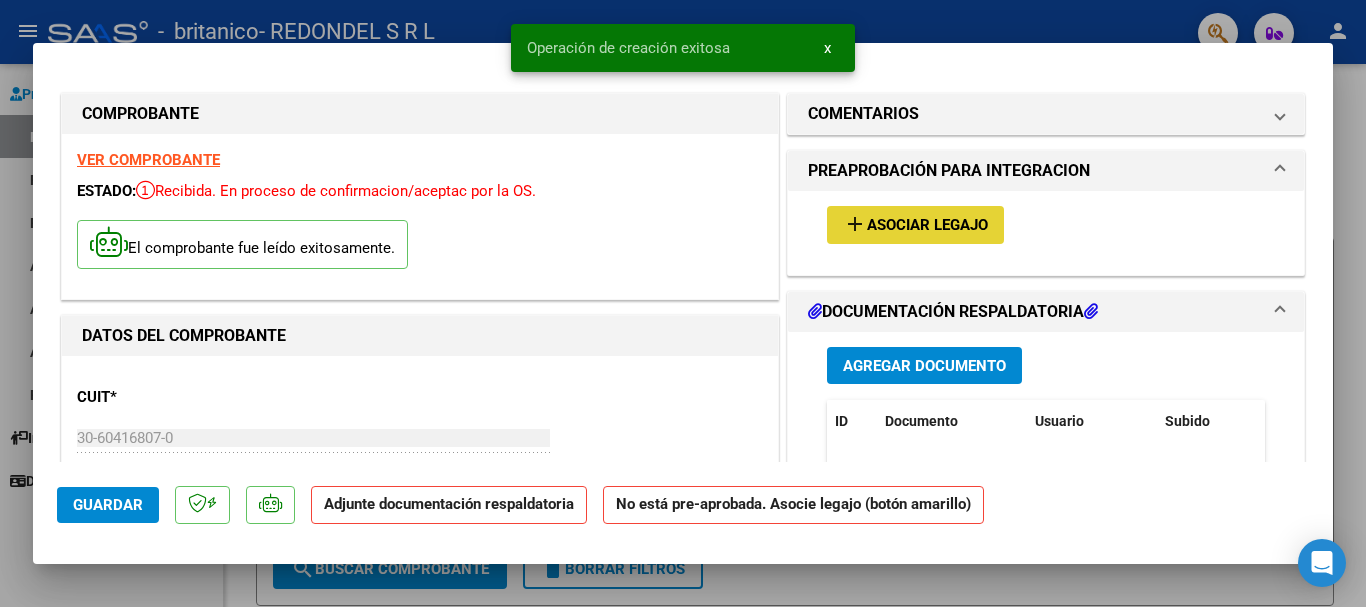 click on "Asociar Legajo" at bounding box center [927, 226] 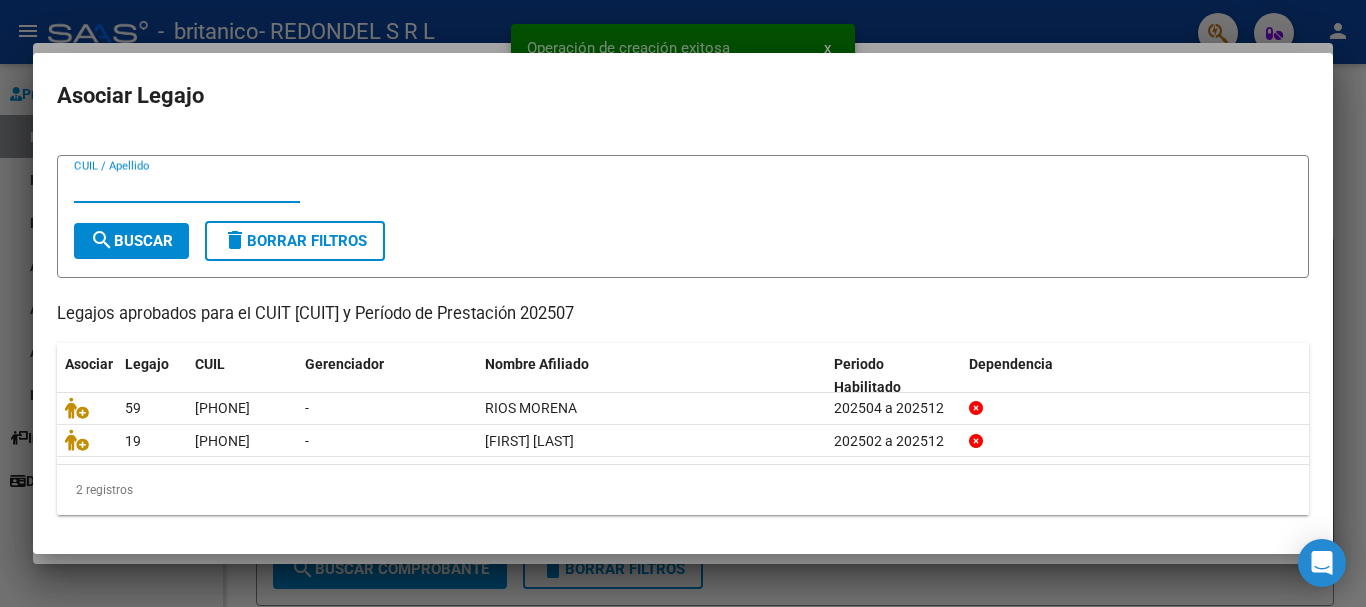 scroll, scrollTop: 32, scrollLeft: 0, axis: vertical 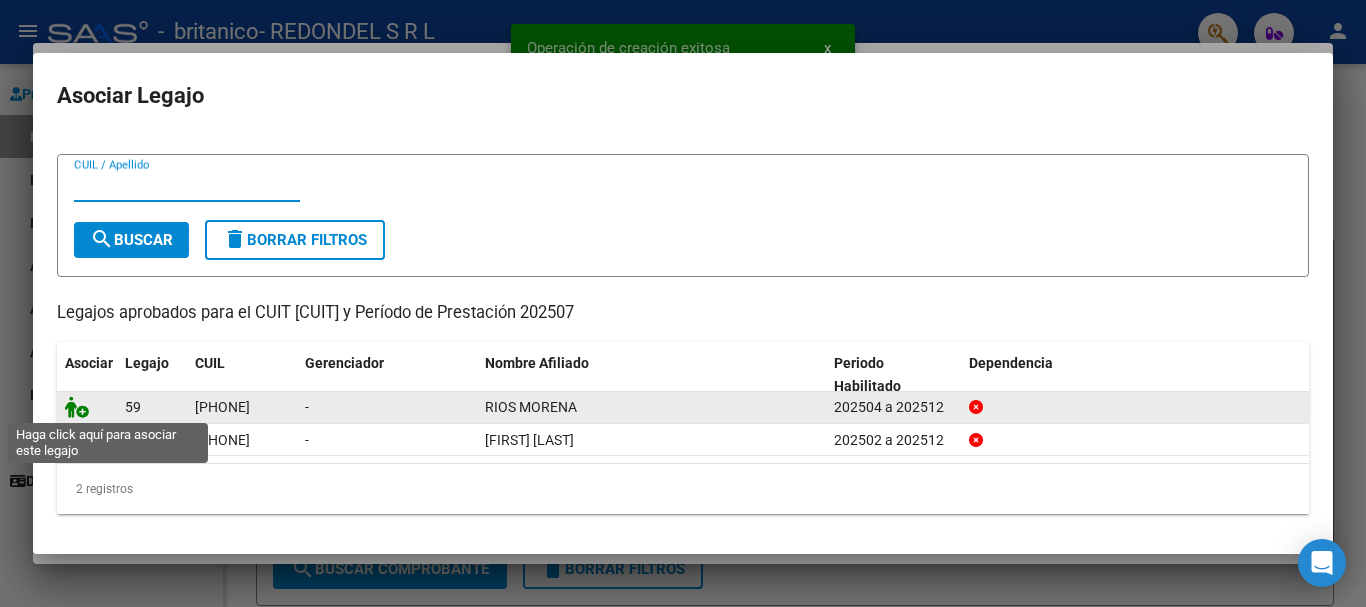 click 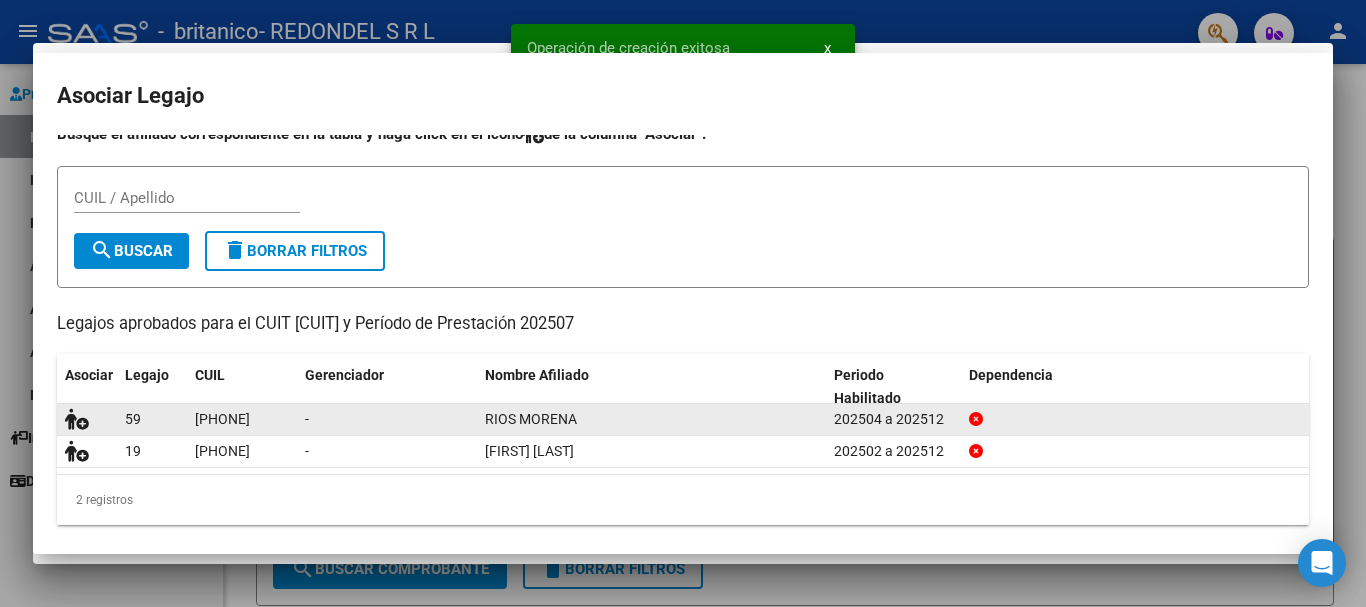 scroll, scrollTop: 45, scrollLeft: 0, axis: vertical 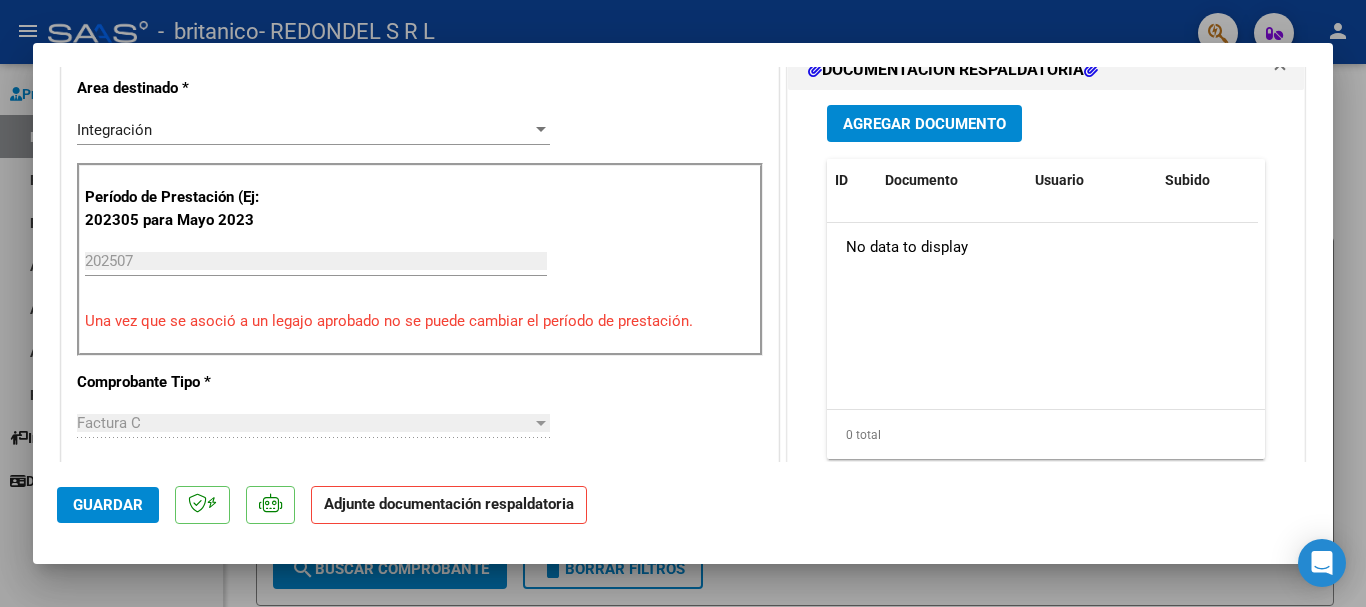 click on "Agregar Documento" at bounding box center (924, 123) 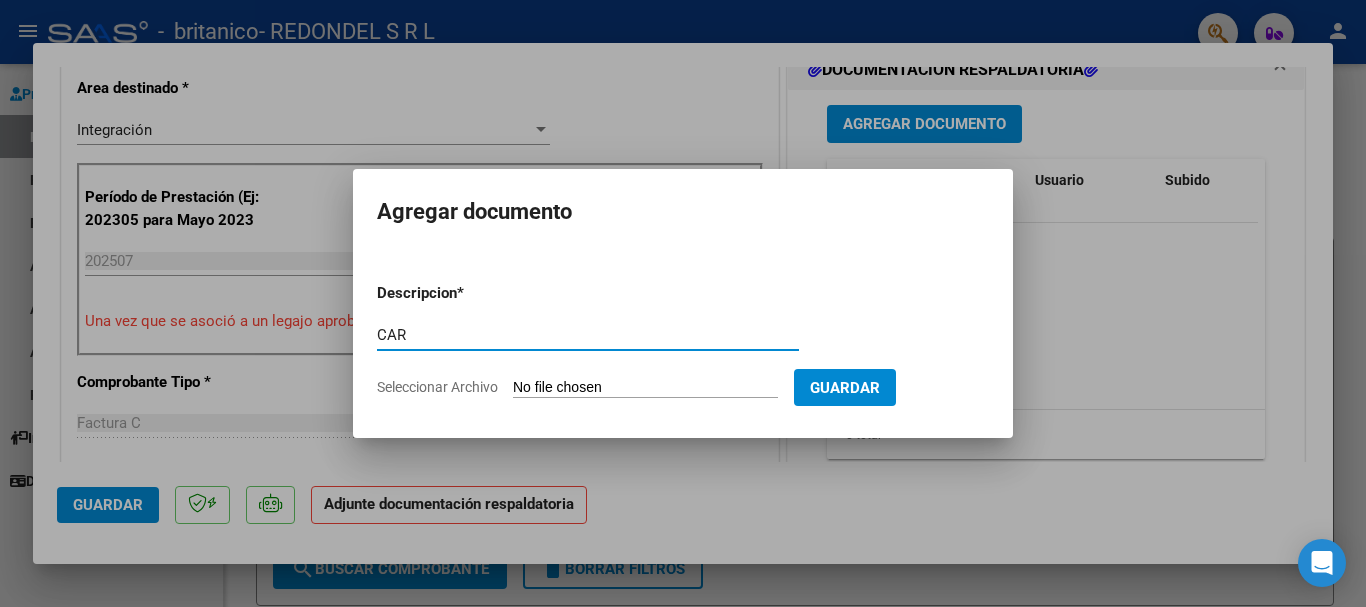 type on "CAR" 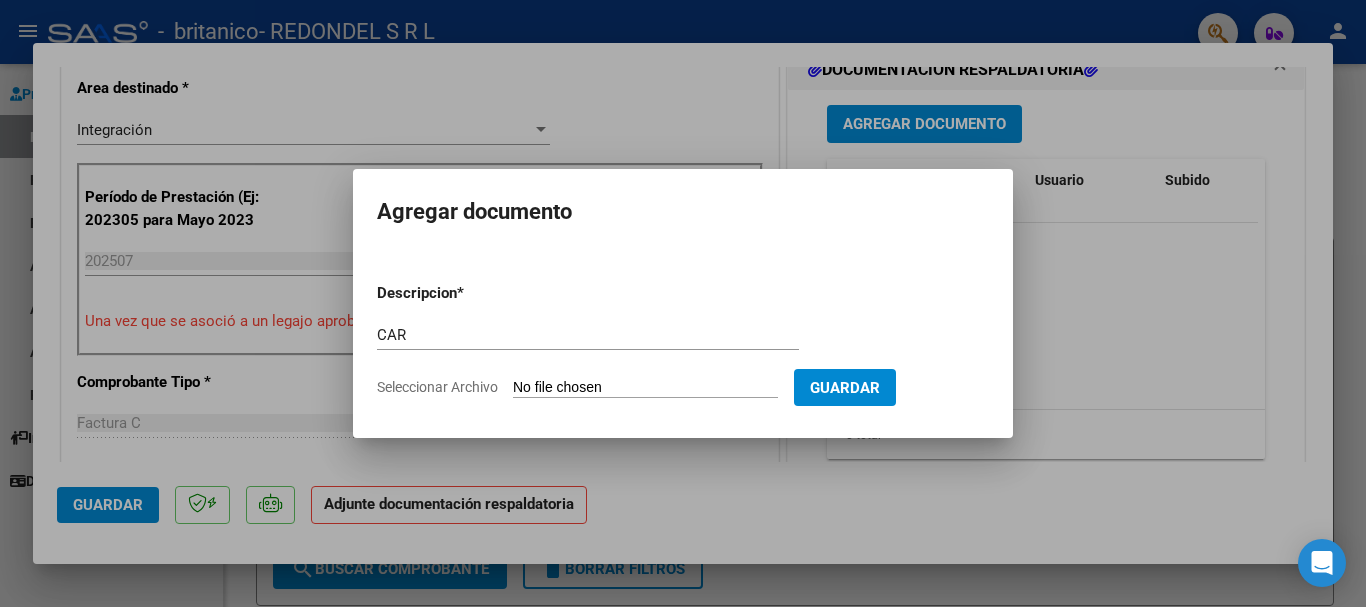 click on "Seleccionar Archivo" at bounding box center [645, 388] 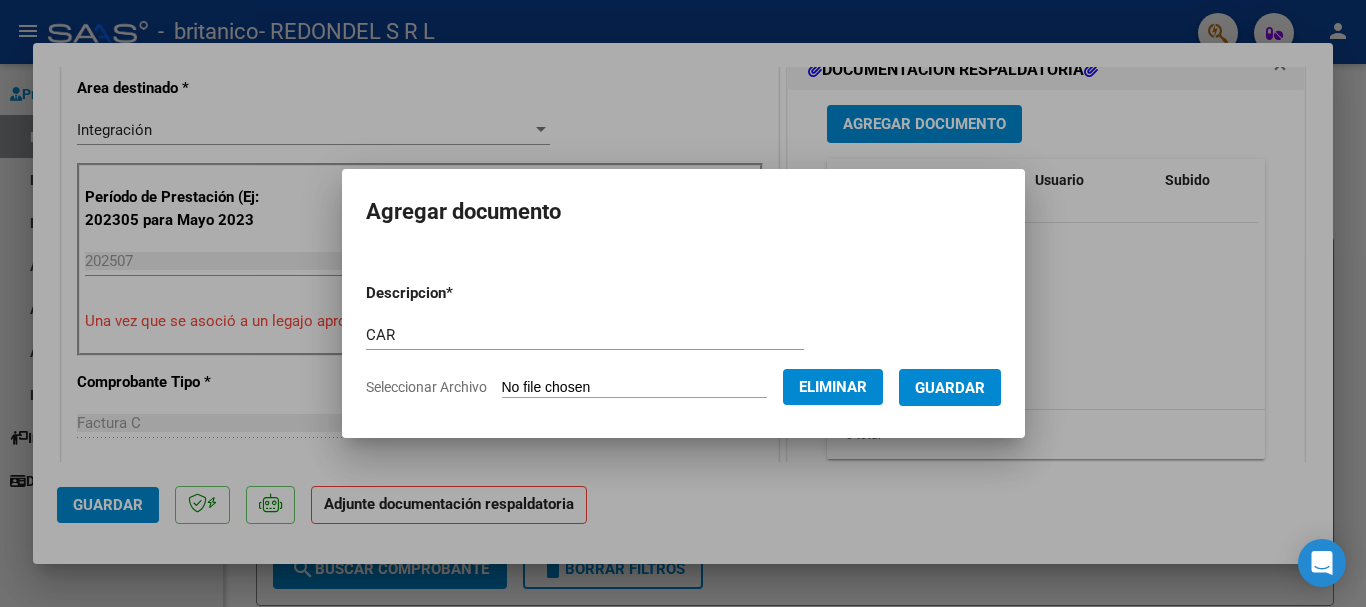 click on "Guardar" at bounding box center (950, 388) 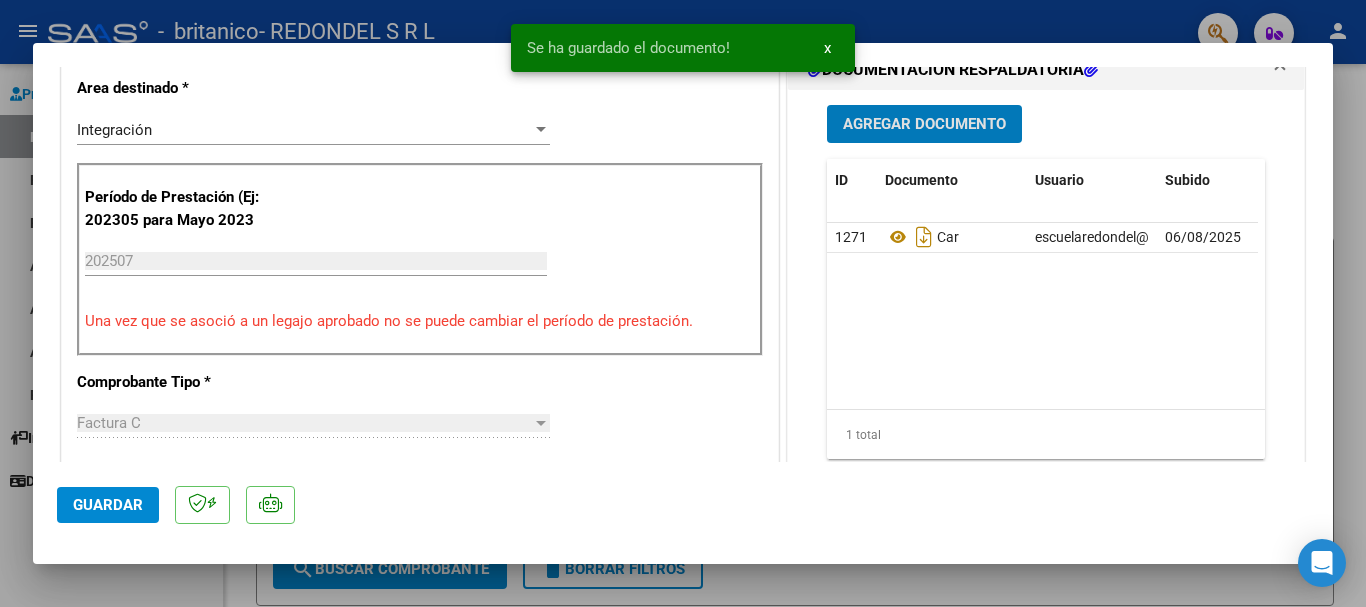 click on "Agregar Documento" at bounding box center [924, 125] 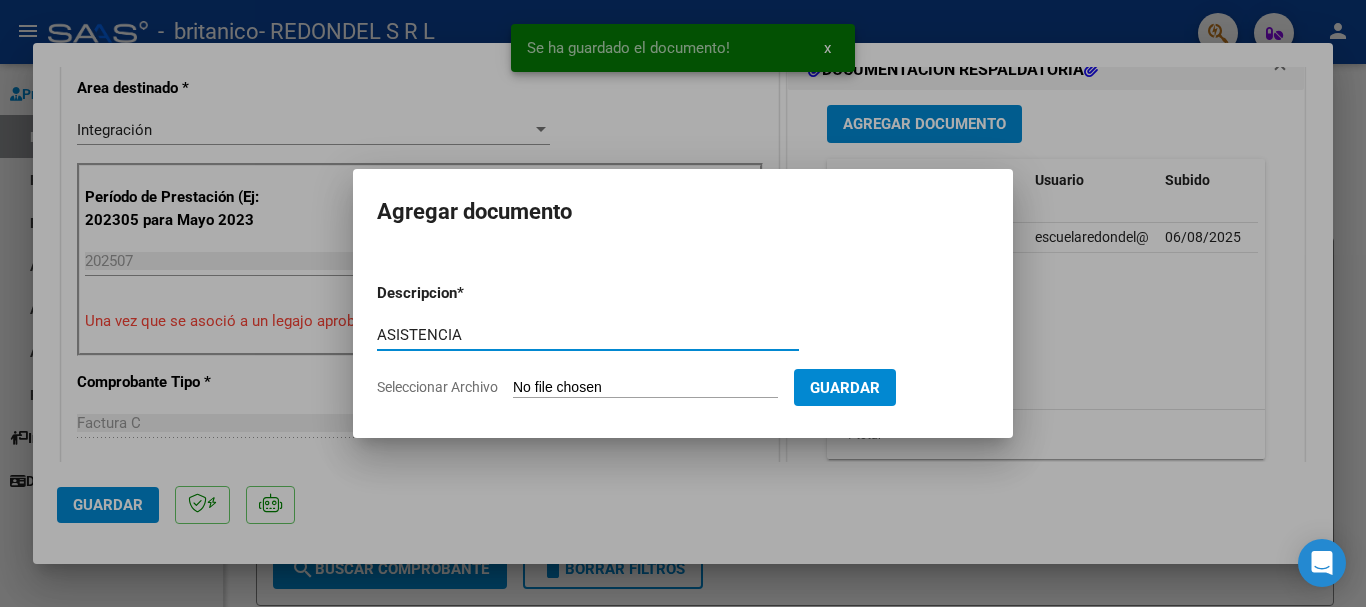 type on "ASISTENCIA" 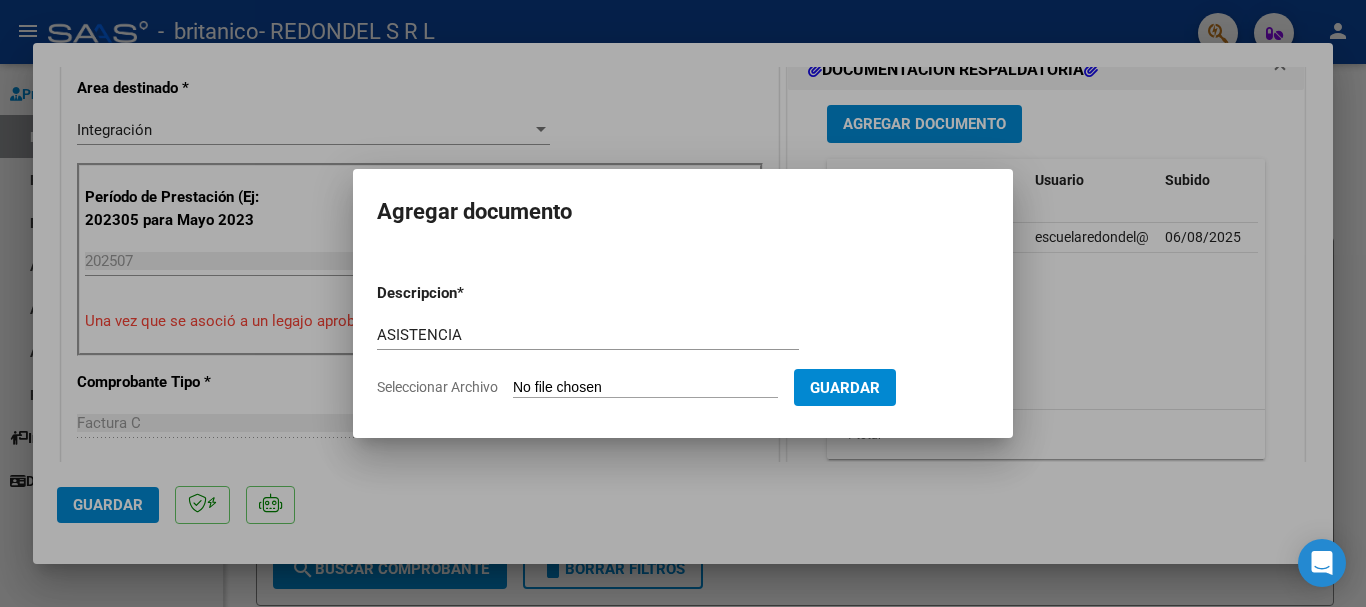 type on "C:\fakepath\Asistencia_[CUIT]_011_0009_00063076.pdf" 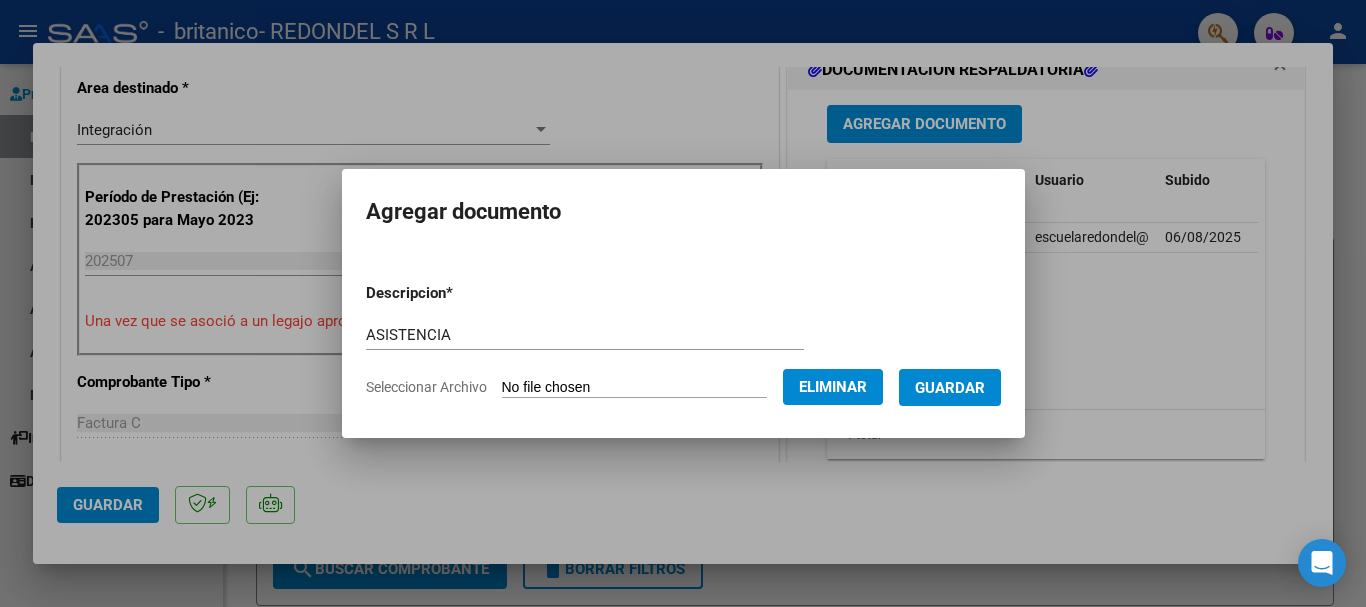 click on "Guardar" at bounding box center (950, 388) 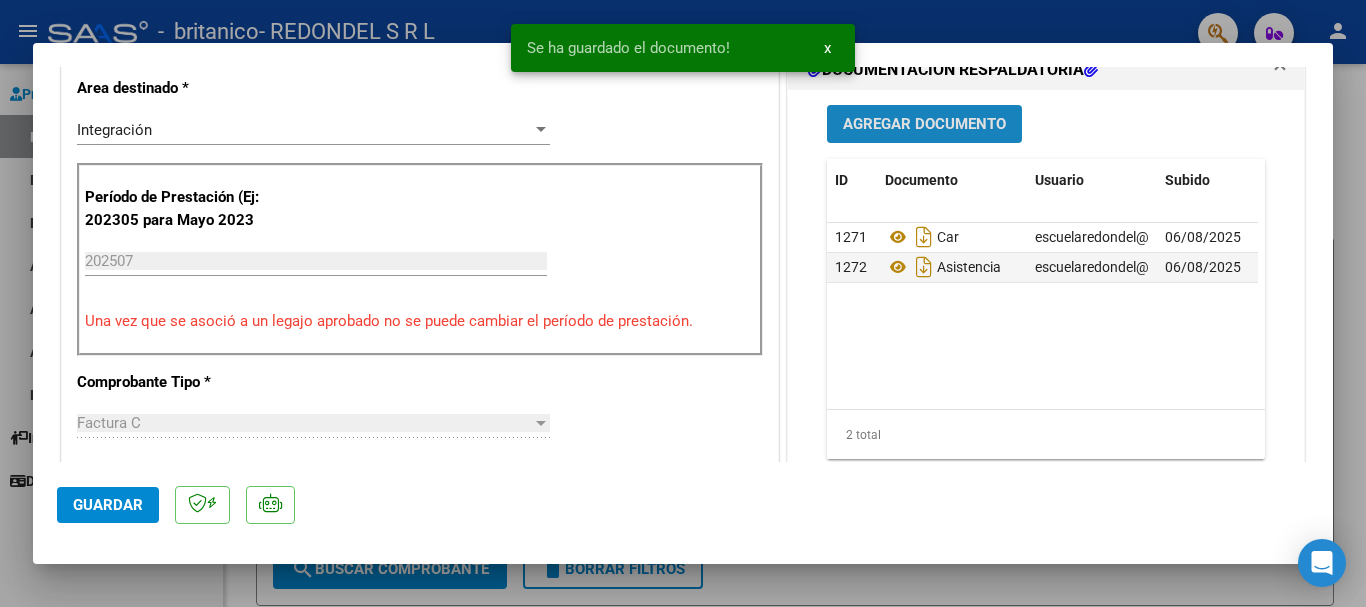 click on "Agregar Documento" at bounding box center [924, 123] 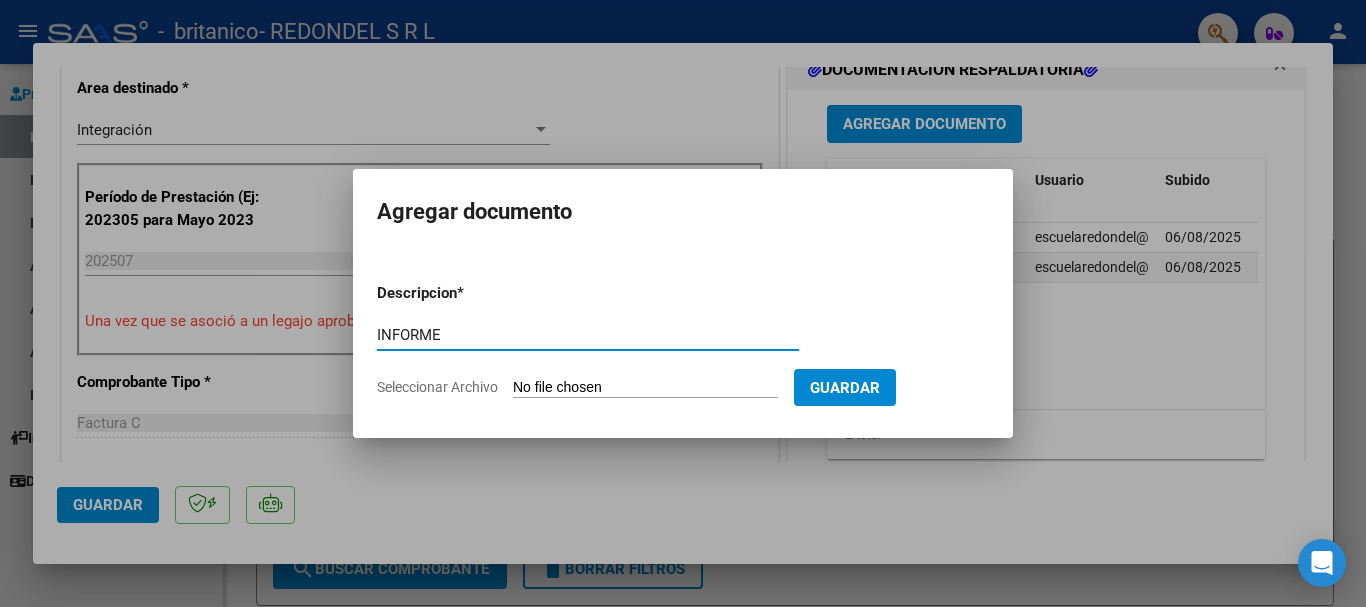 type on "INFORME" 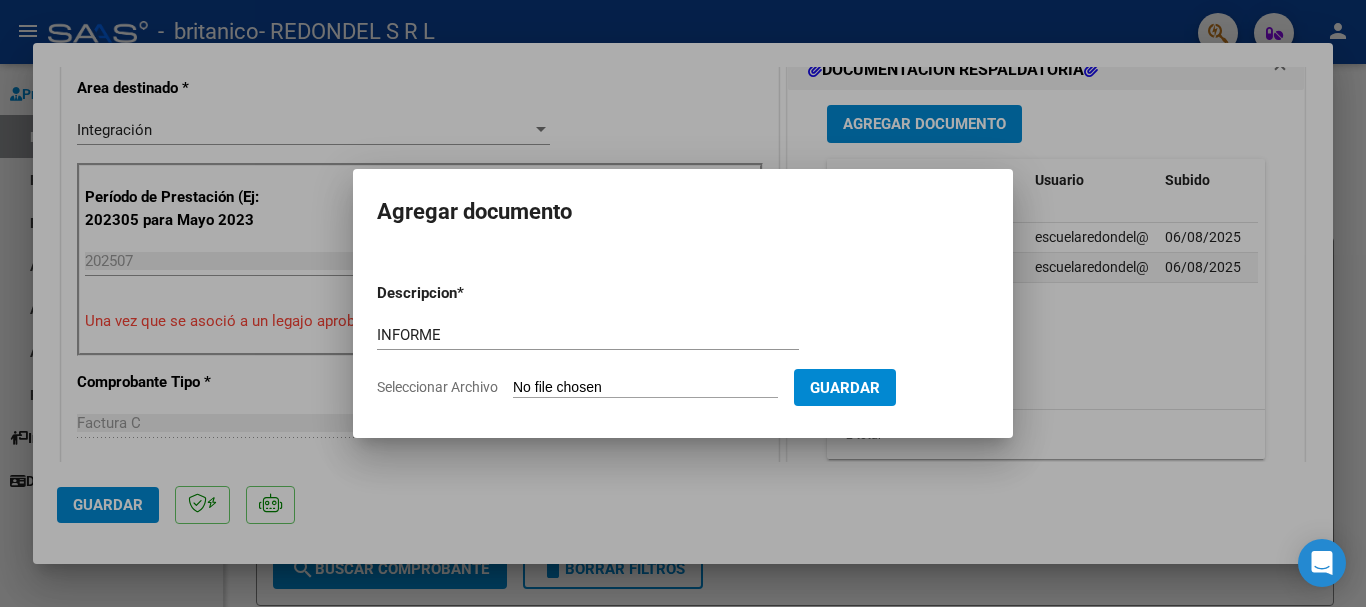 type on "C:\fakepath\Informe_[CUIT]_011_0009_00063076.pdf" 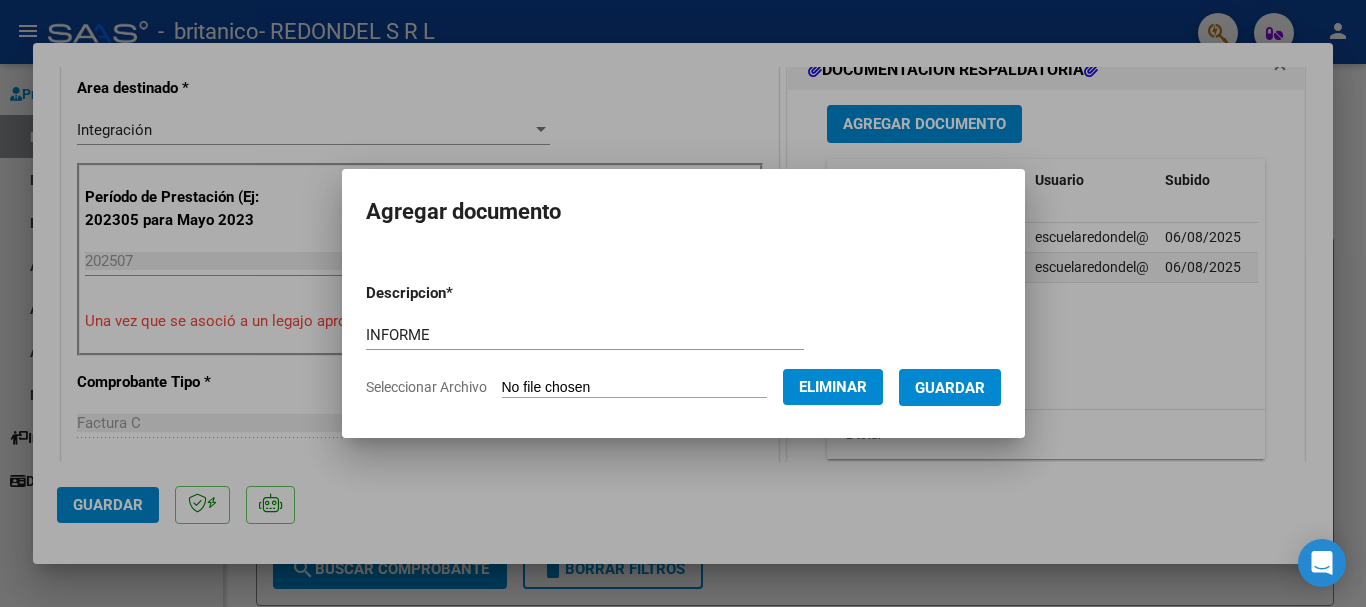 click on "INFORME" at bounding box center [585, 335] 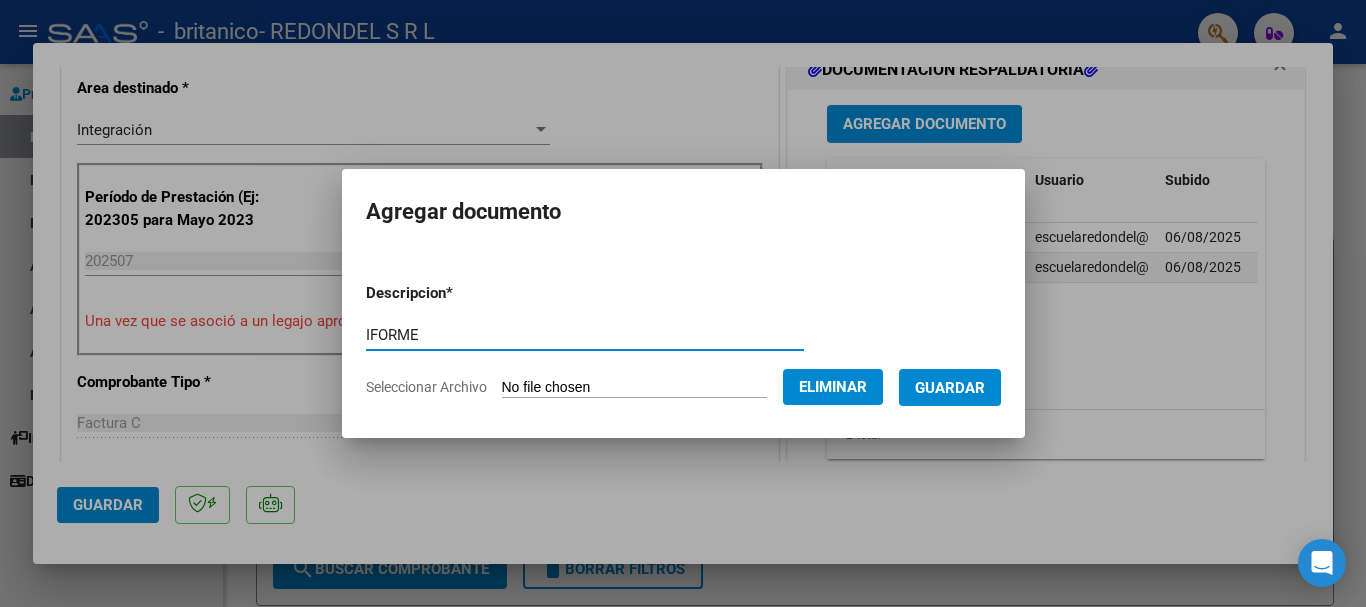 type on "INFORME" 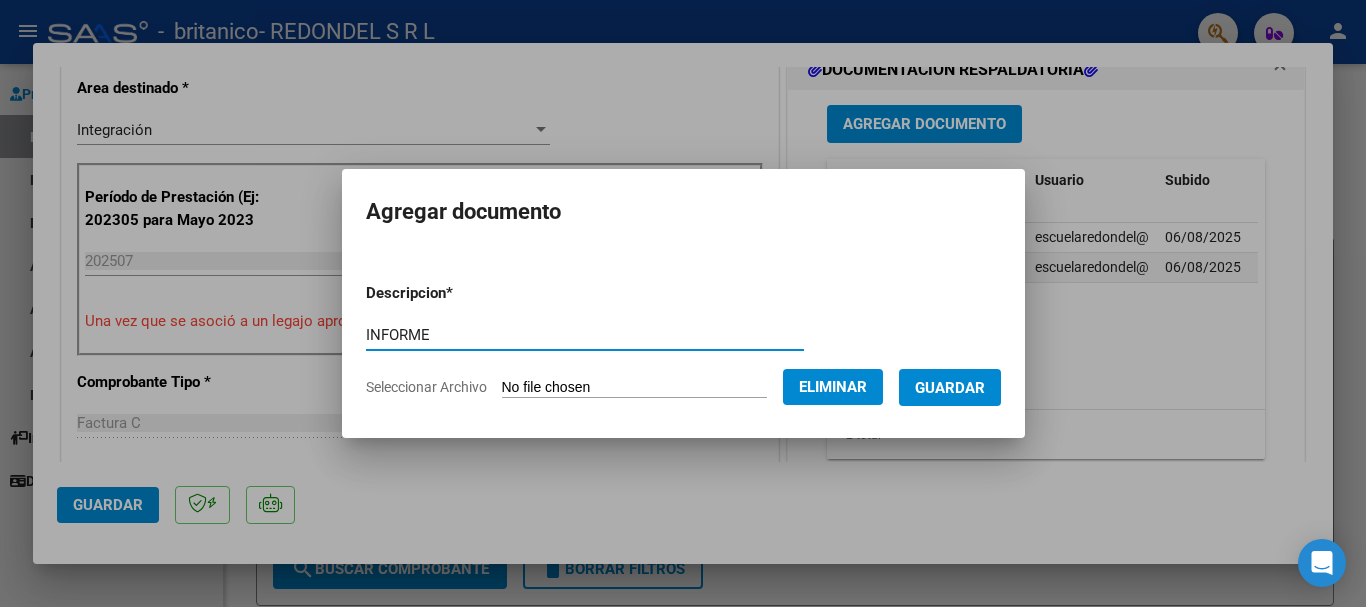 click on "Guardar" at bounding box center (950, 388) 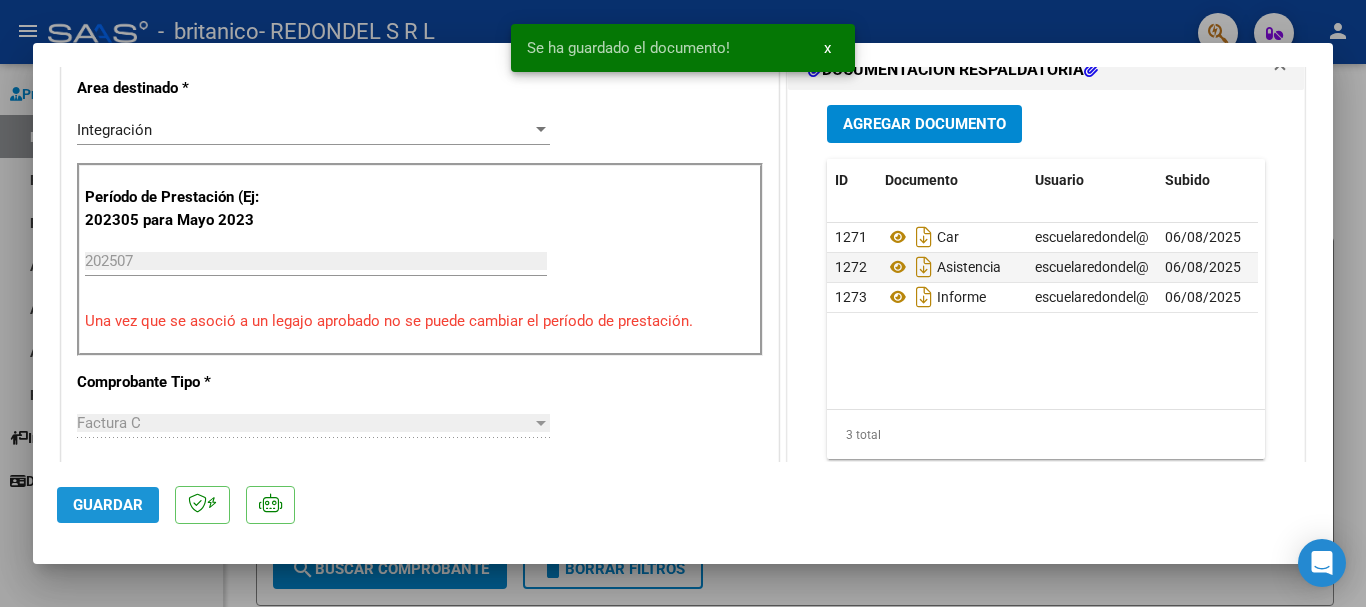 click on "Guardar" 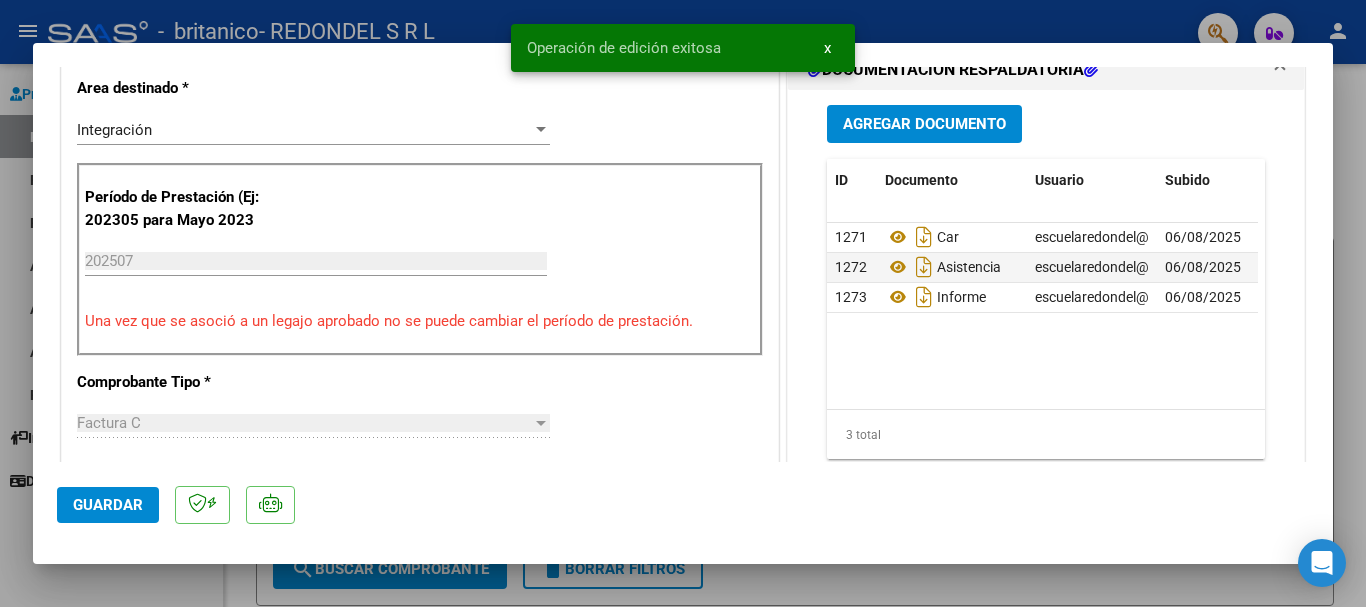 click at bounding box center [683, 303] 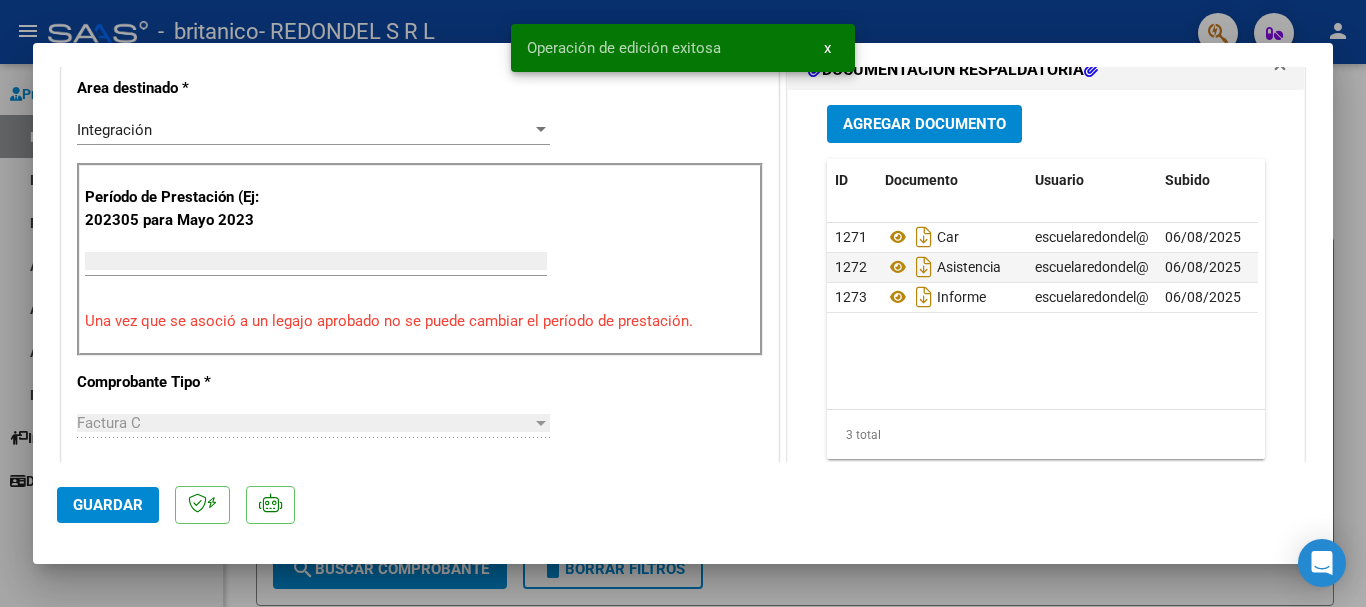 scroll, scrollTop: 0, scrollLeft: 0, axis: both 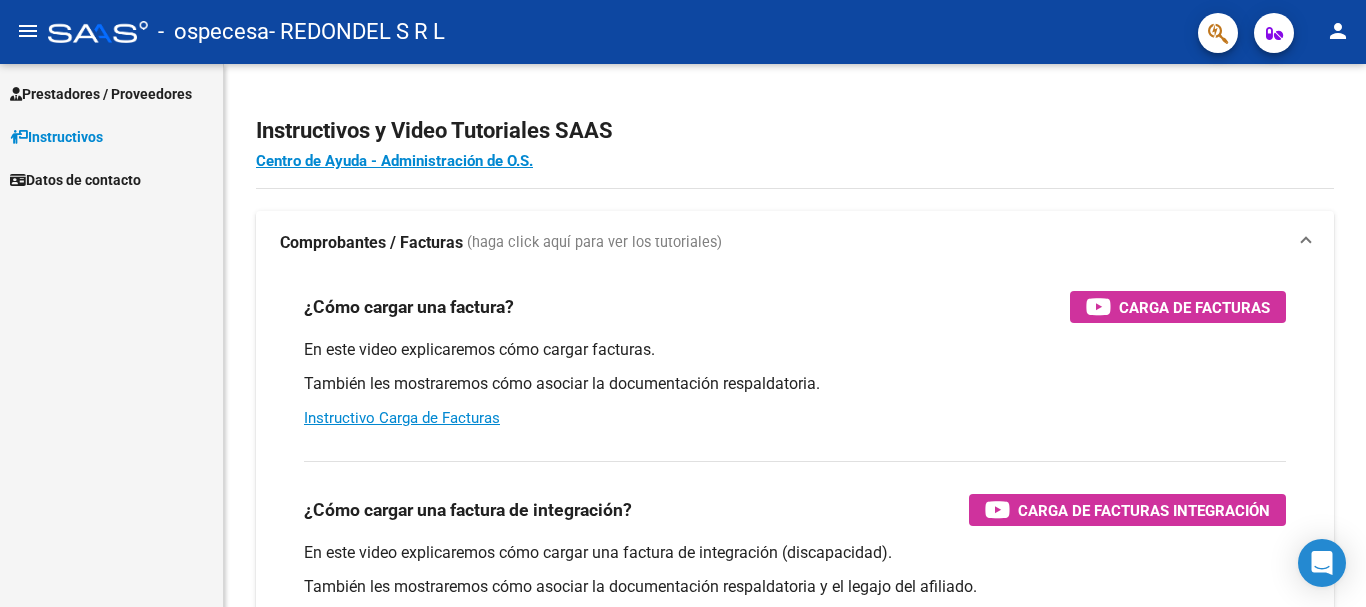 drag, startPoint x: 0, startPoint y: 0, endPoint x: 78, endPoint y: 223, distance: 236.24776 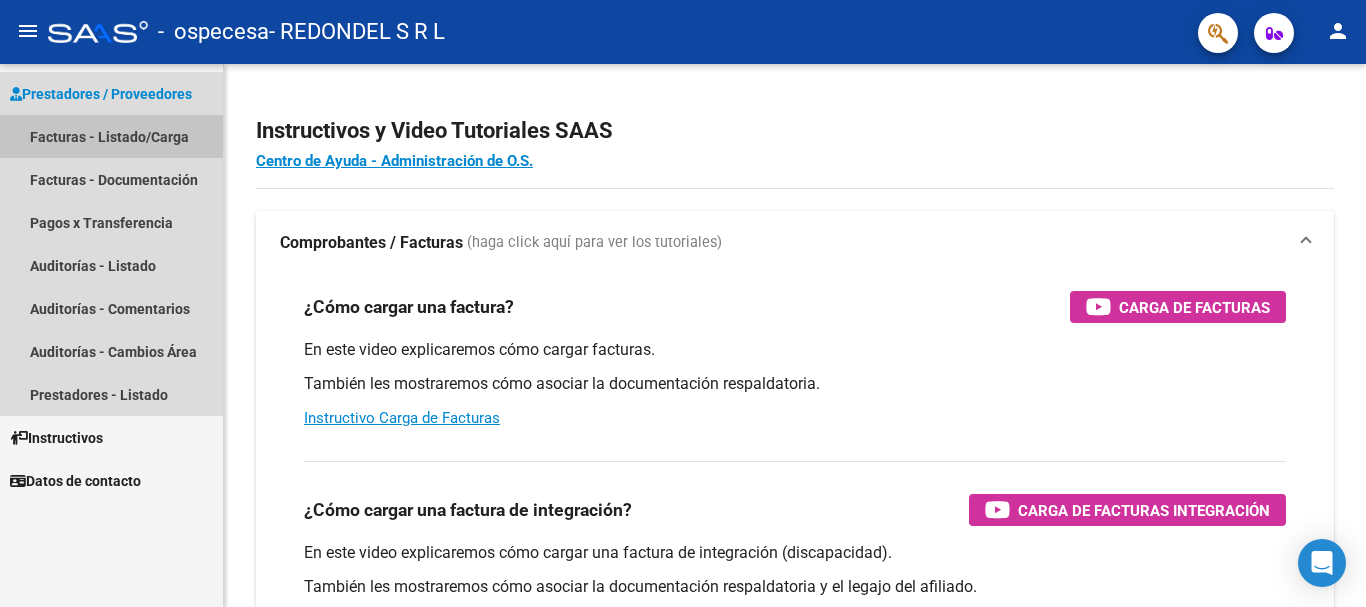 click on "Facturas - Listado/Carga" at bounding box center [111, 136] 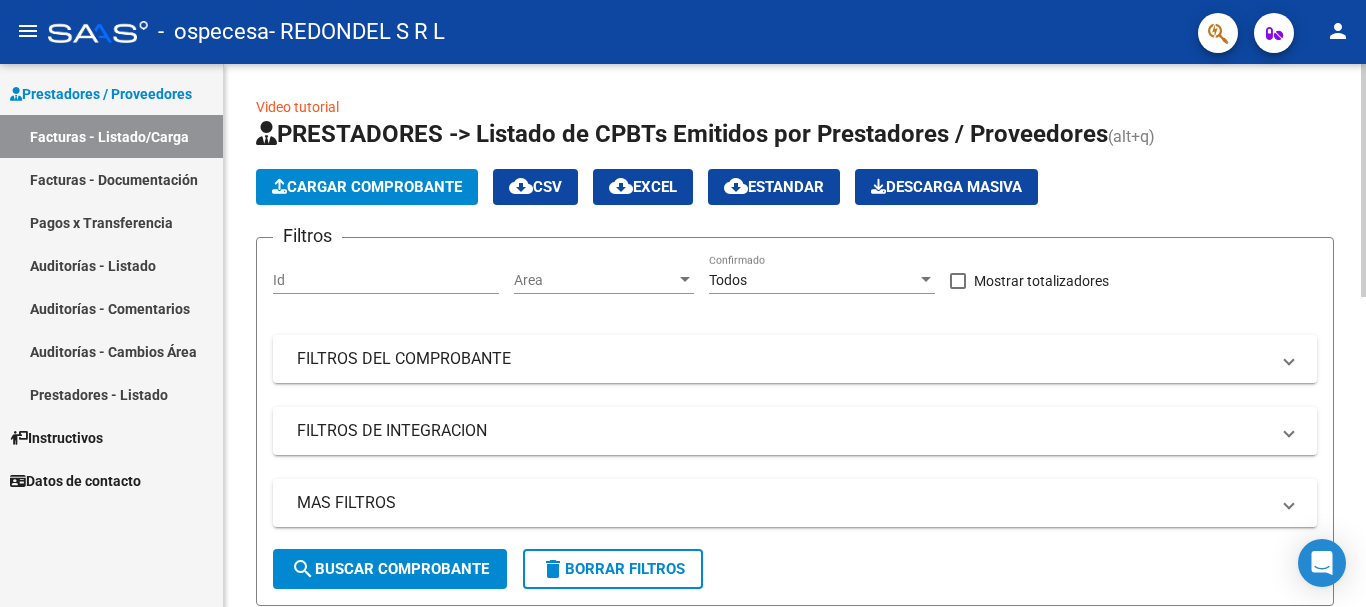 click on "Cargar Comprobante" 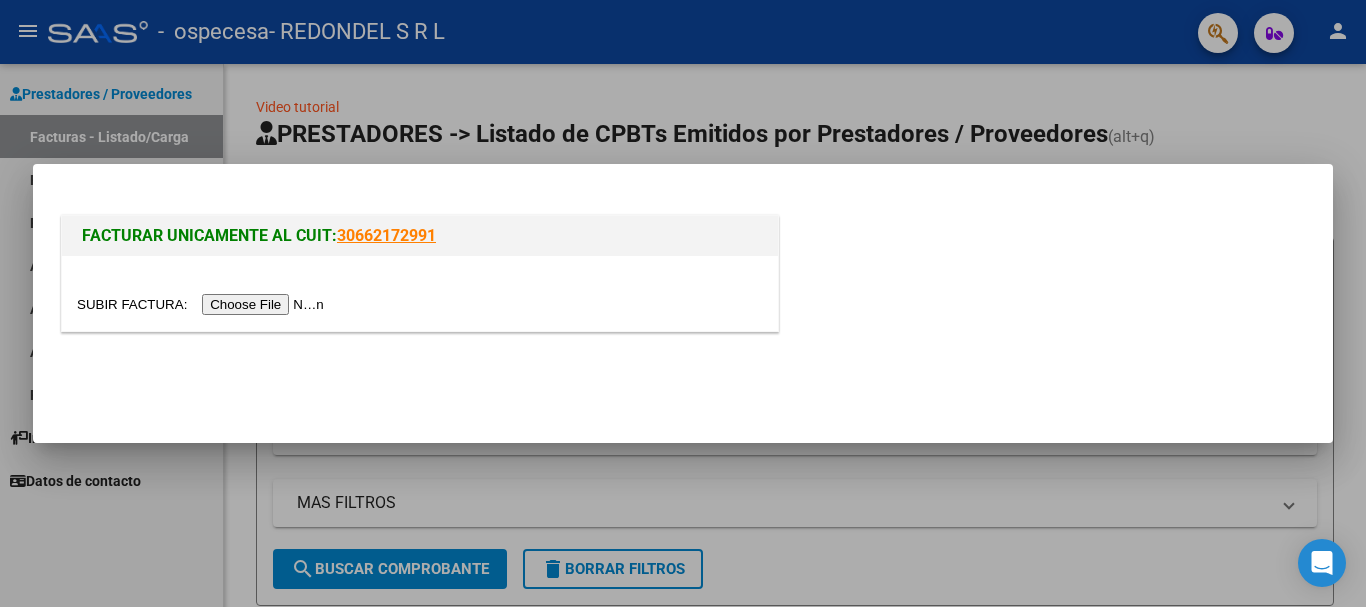 click at bounding box center [203, 304] 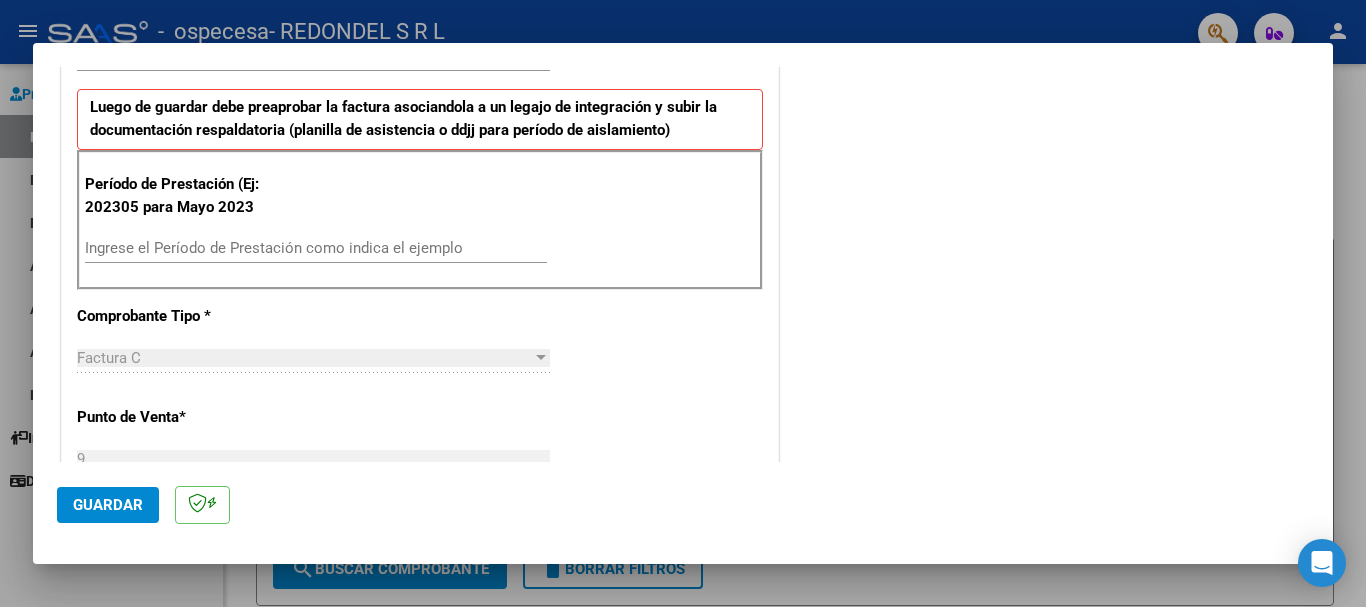 scroll, scrollTop: 500, scrollLeft: 0, axis: vertical 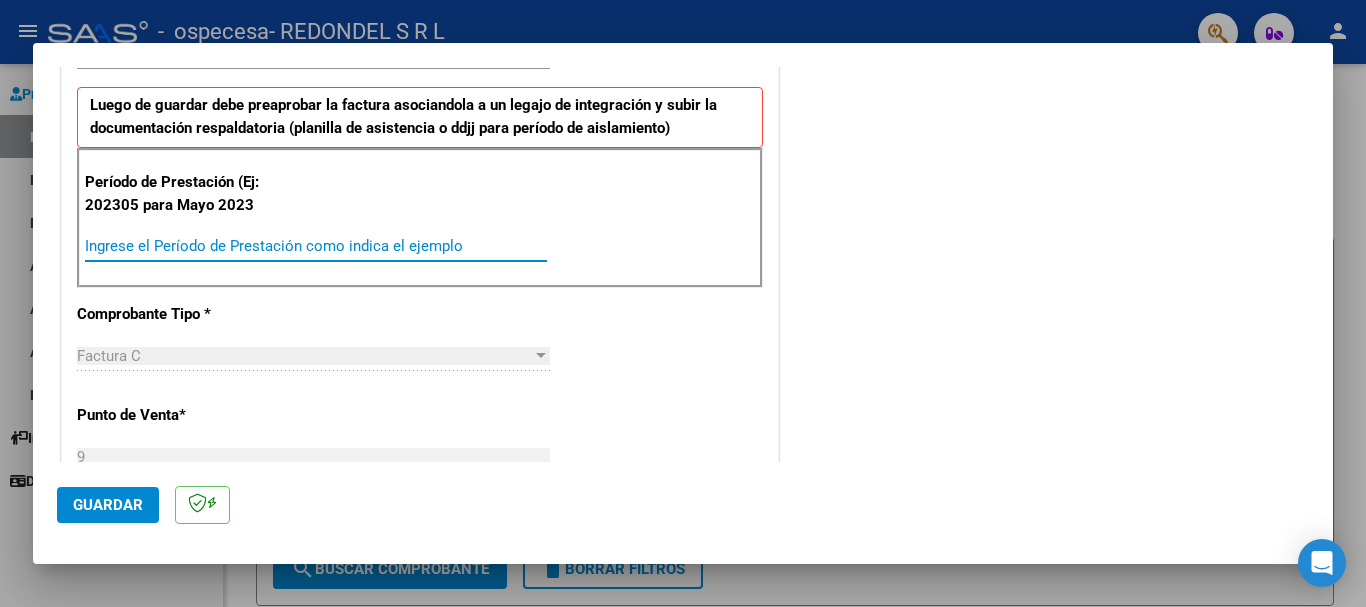 drag, startPoint x: 235, startPoint y: 245, endPoint x: 255, endPoint y: 250, distance: 20.615528 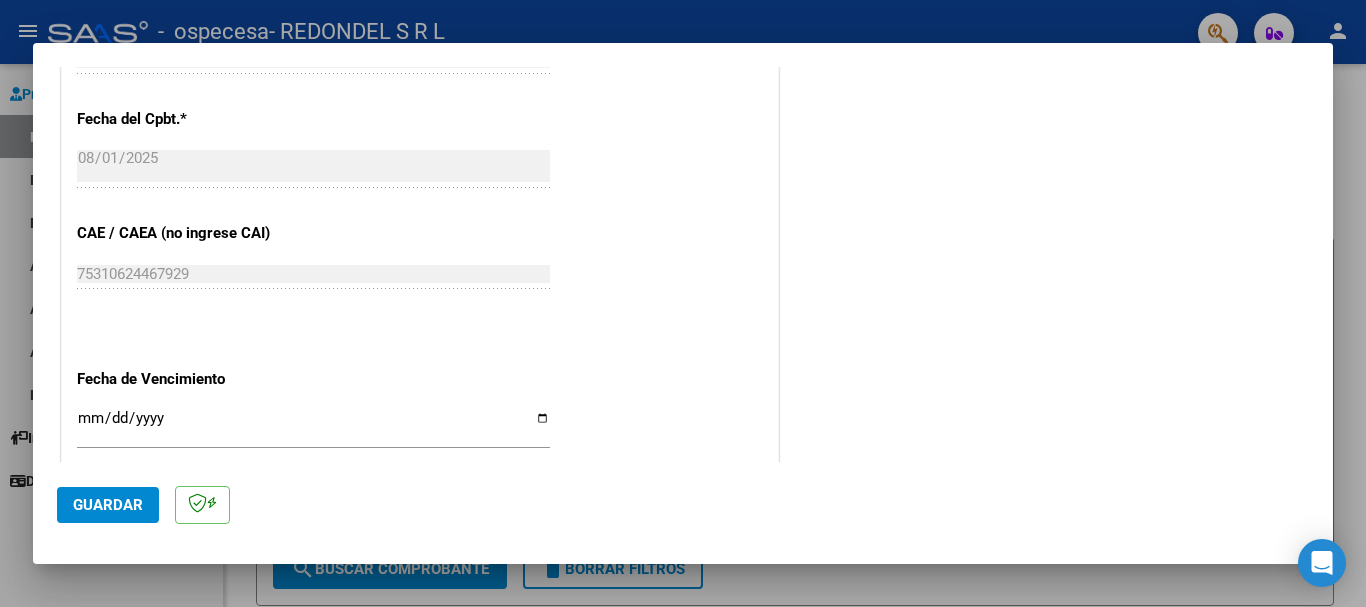 scroll, scrollTop: 1200, scrollLeft: 0, axis: vertical 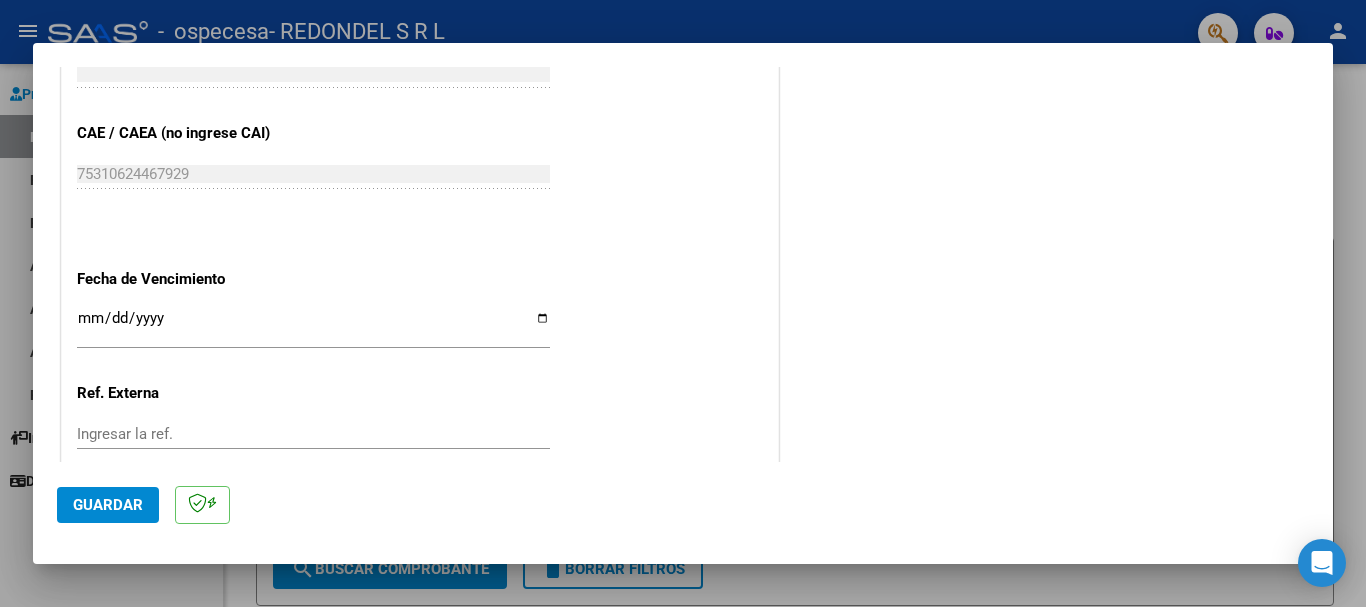 type on "202507" 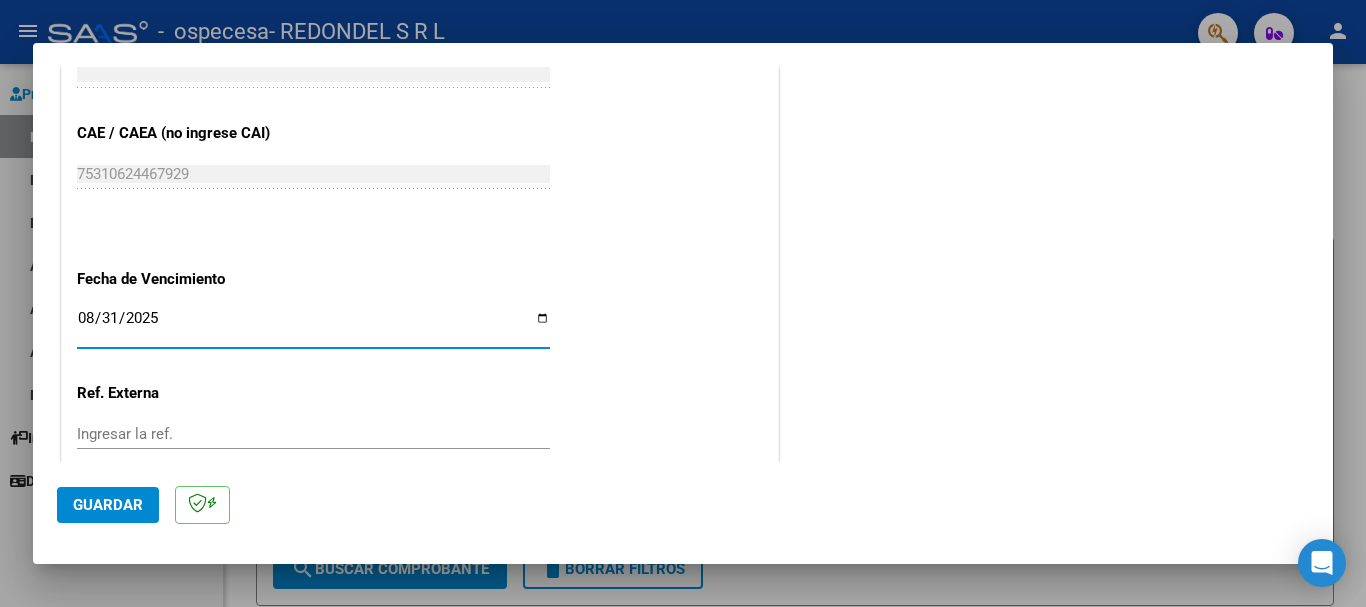 type on "2025-08-31" 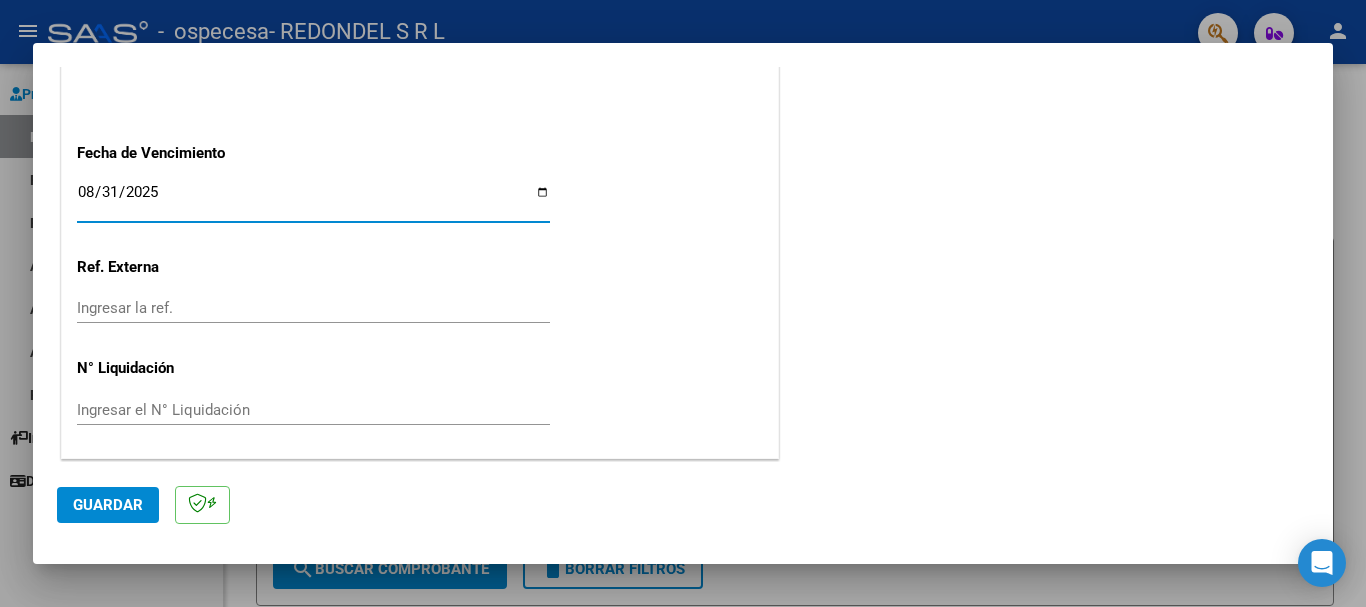 scroll, scrollTop: 1327, scrollLeft: 0, axis: vertical 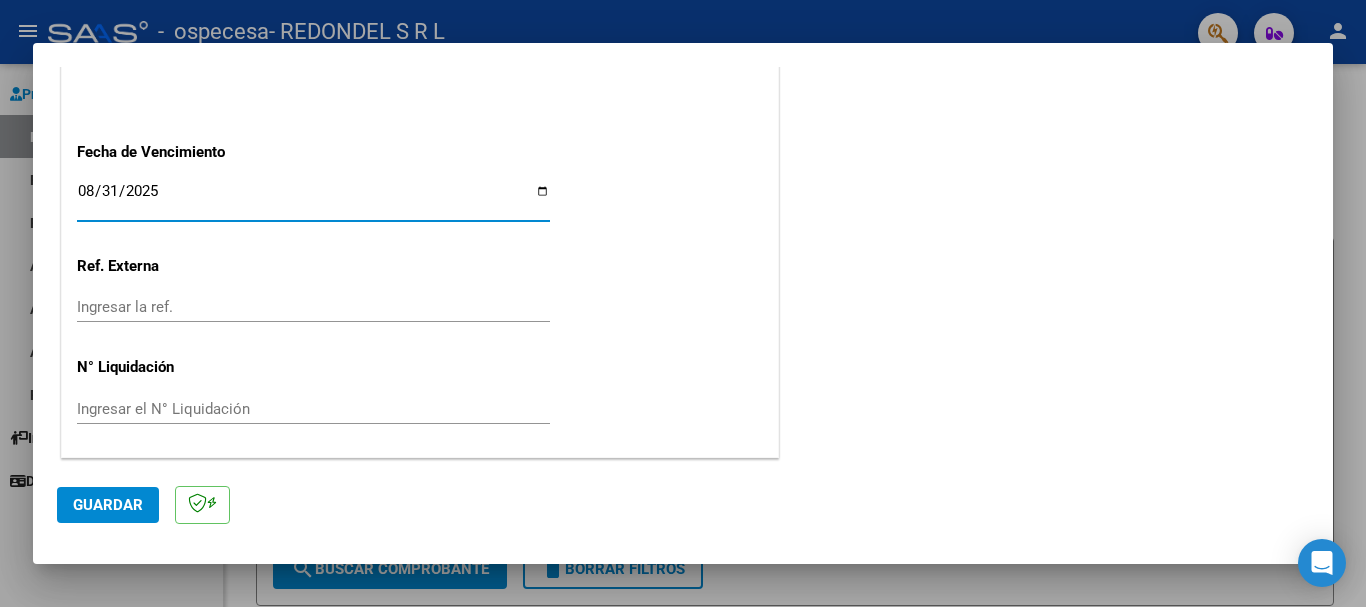 click on "Guardar" 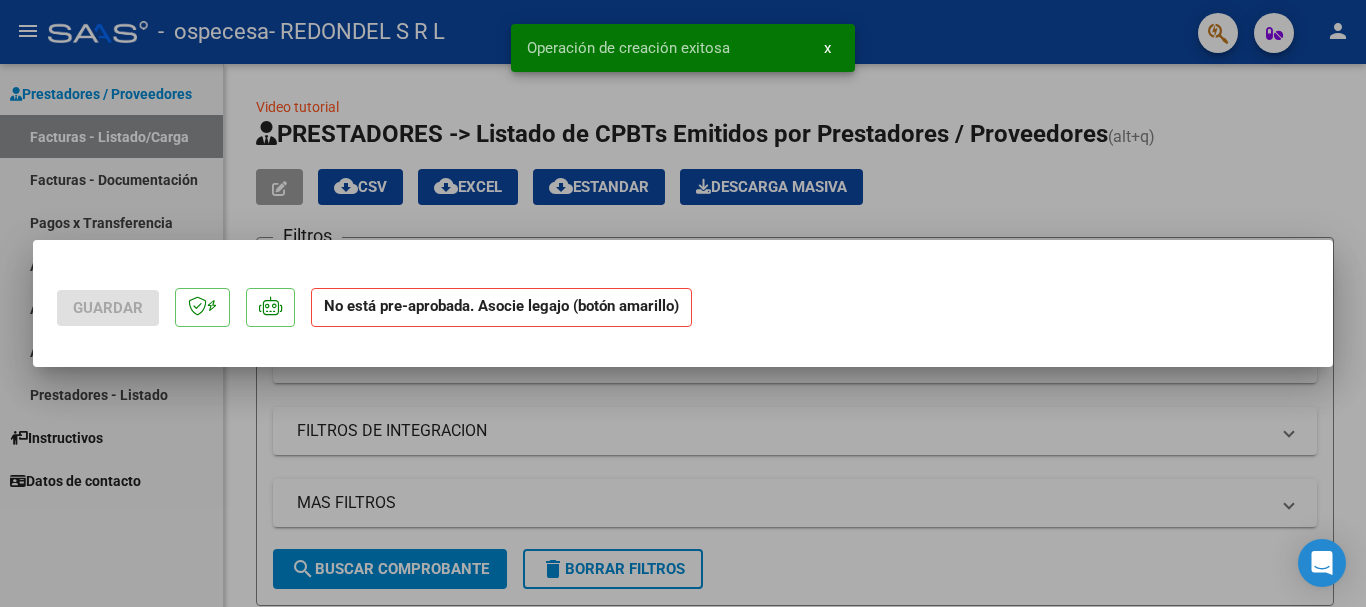 scroll, scrollTop: 0, scrollLeft: 0, axis: both 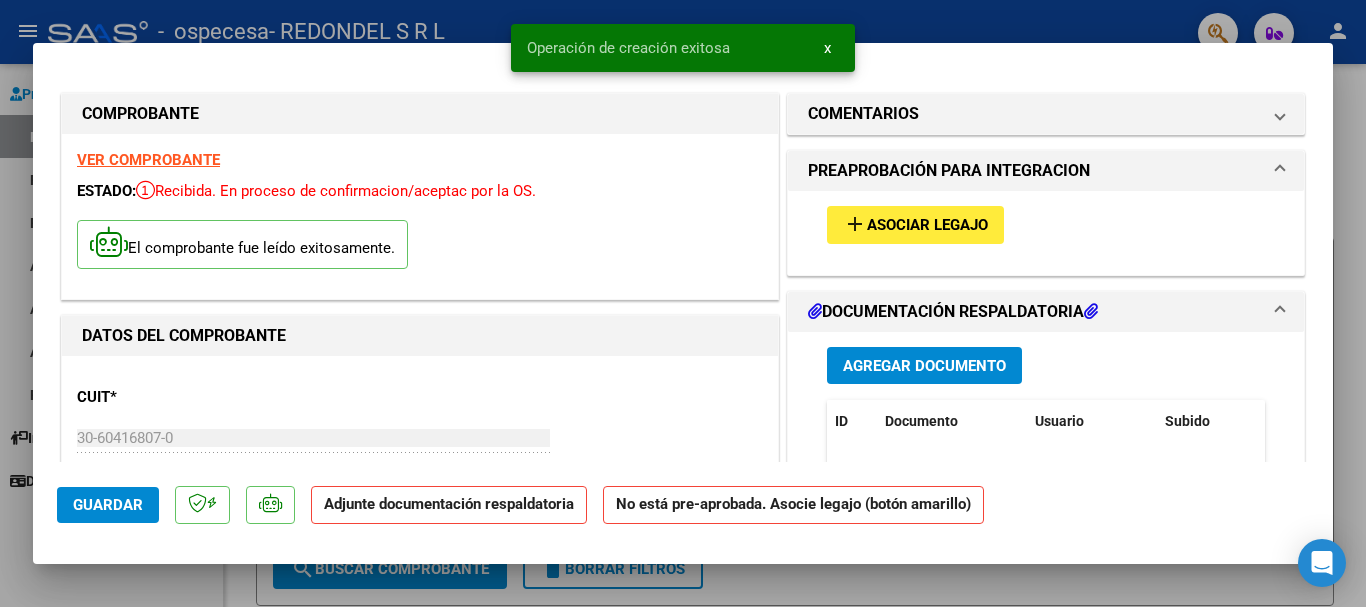 click on "add Asociar Legajo" at bounding box center [915, 224] 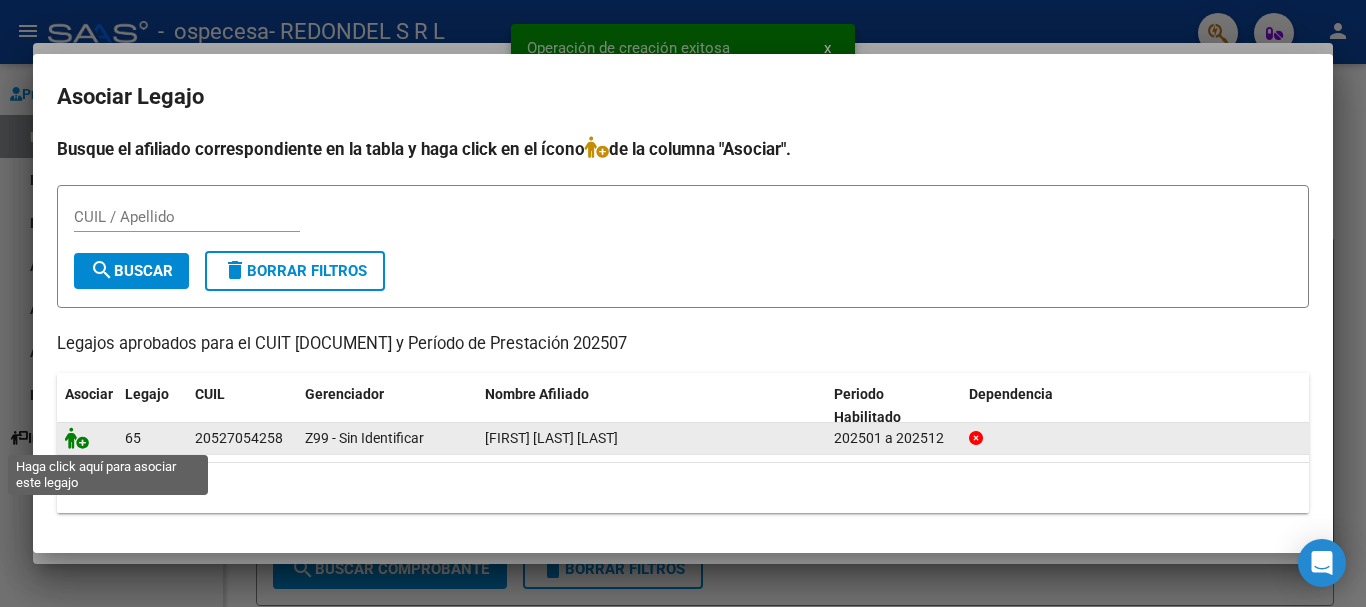 click 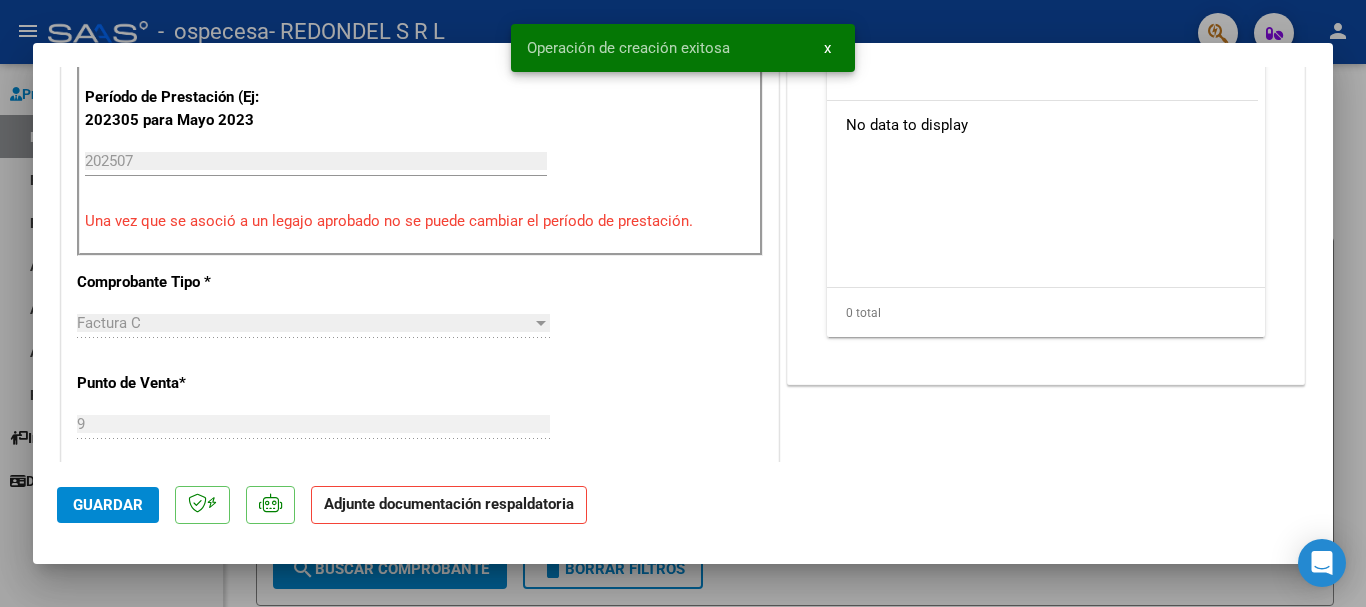 scroll, scrollTop: 400, scrollLeft: 0, axis: vertical 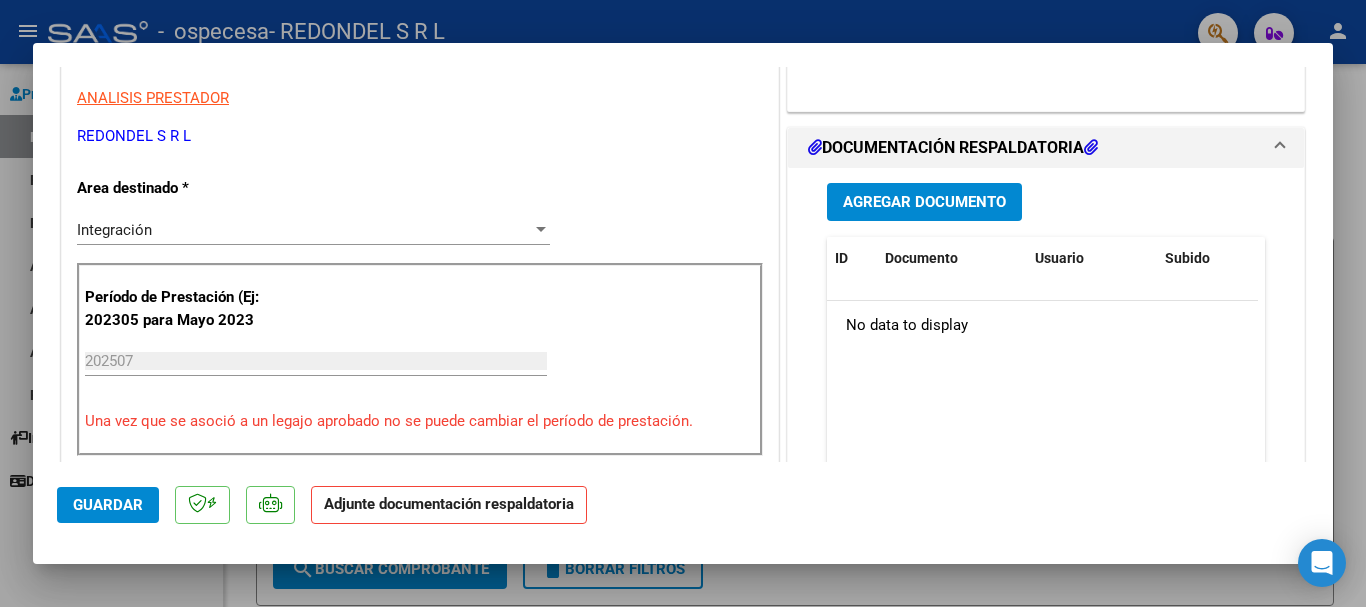 click on "Agregar Documento" at bounding box center [924, 203] 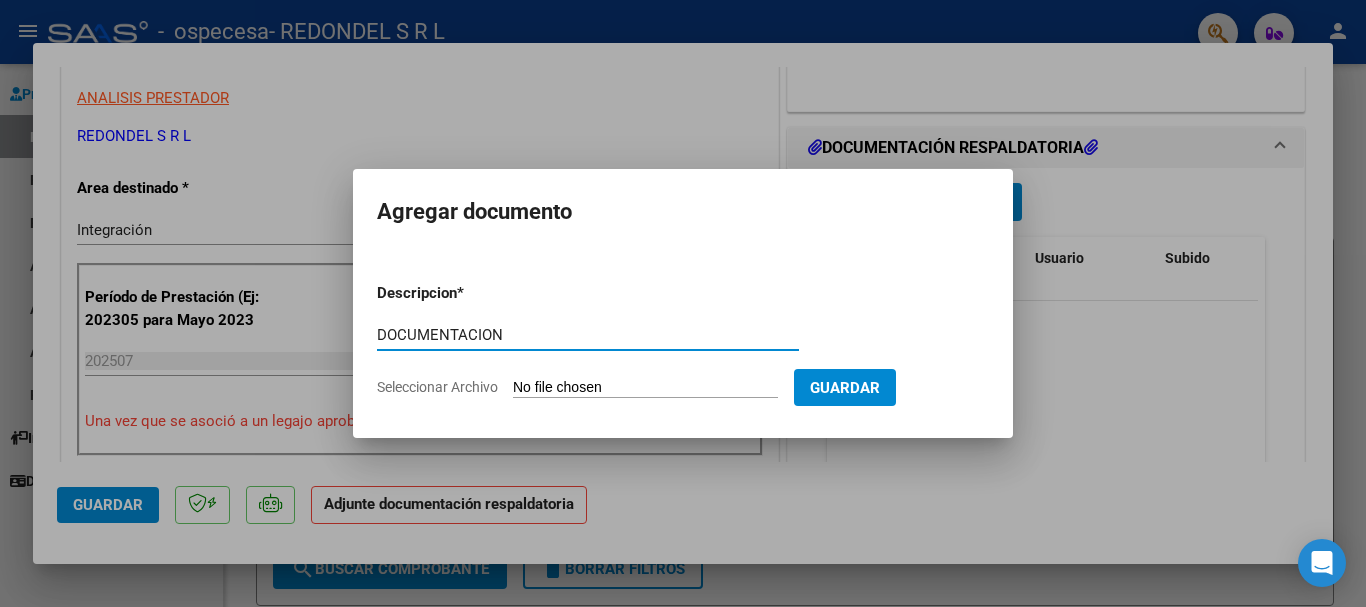 type on "DOCUMENTACION" 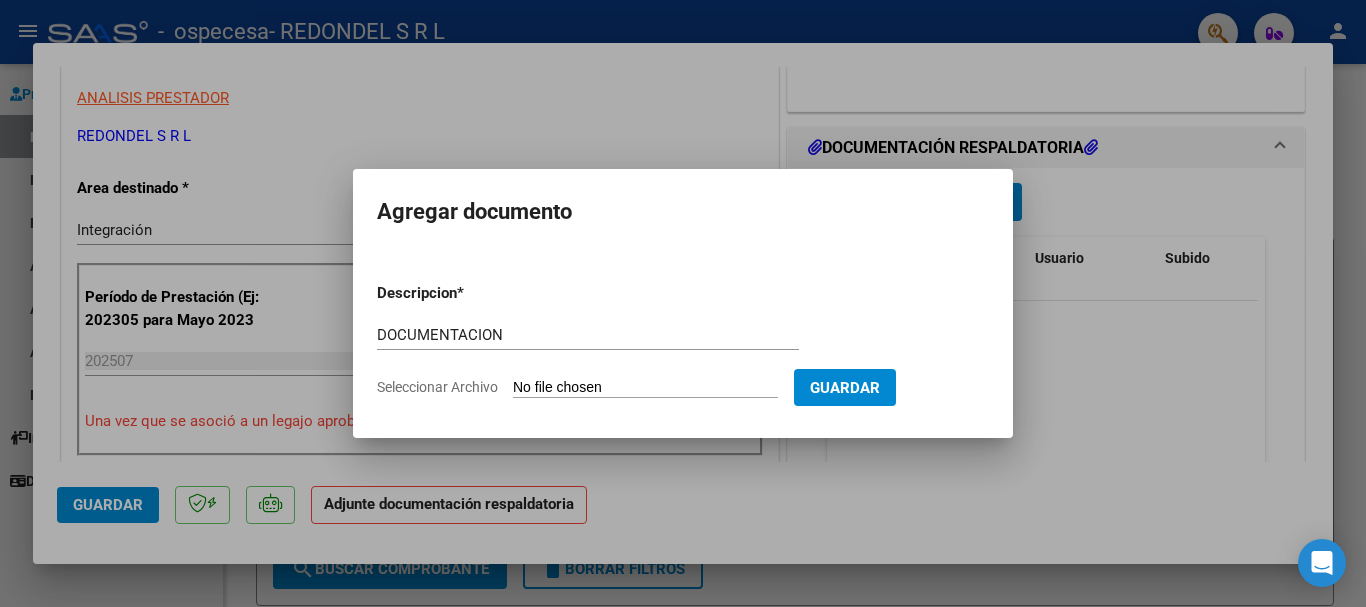 click on "Seleccionar Archivo" at bounding box center [645, 388] 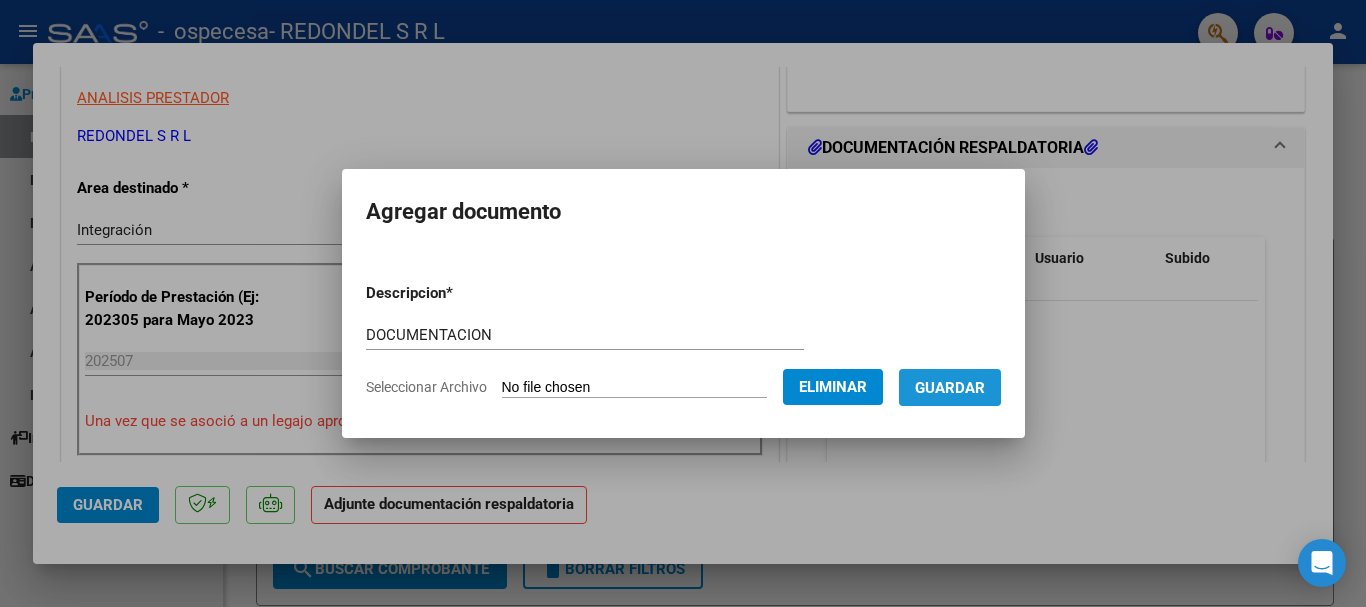 click on "Guardar" at bounding box center [950, 388] 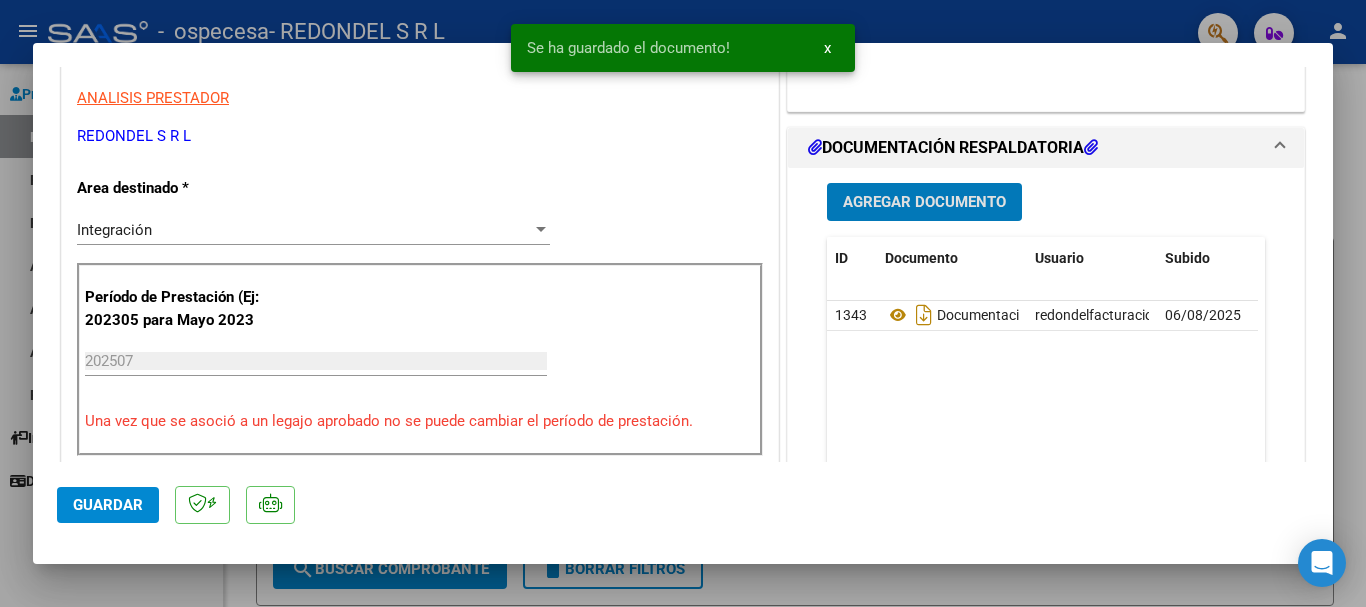 click on "Guardar" 